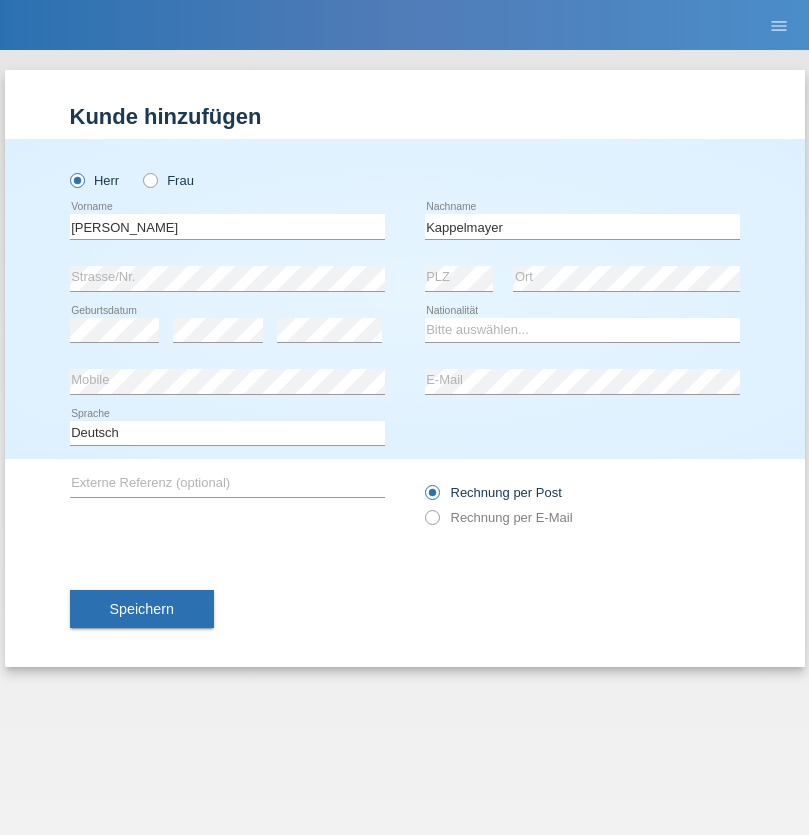 scroll, scrollTop: 0, scrollLeft: 0, axis: both 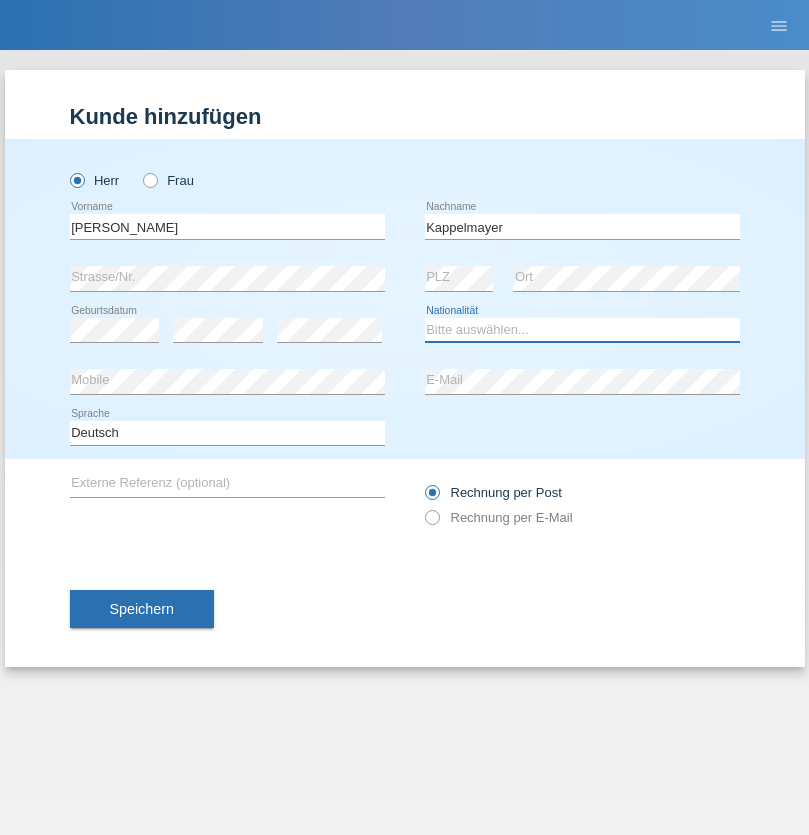 select on "BT" 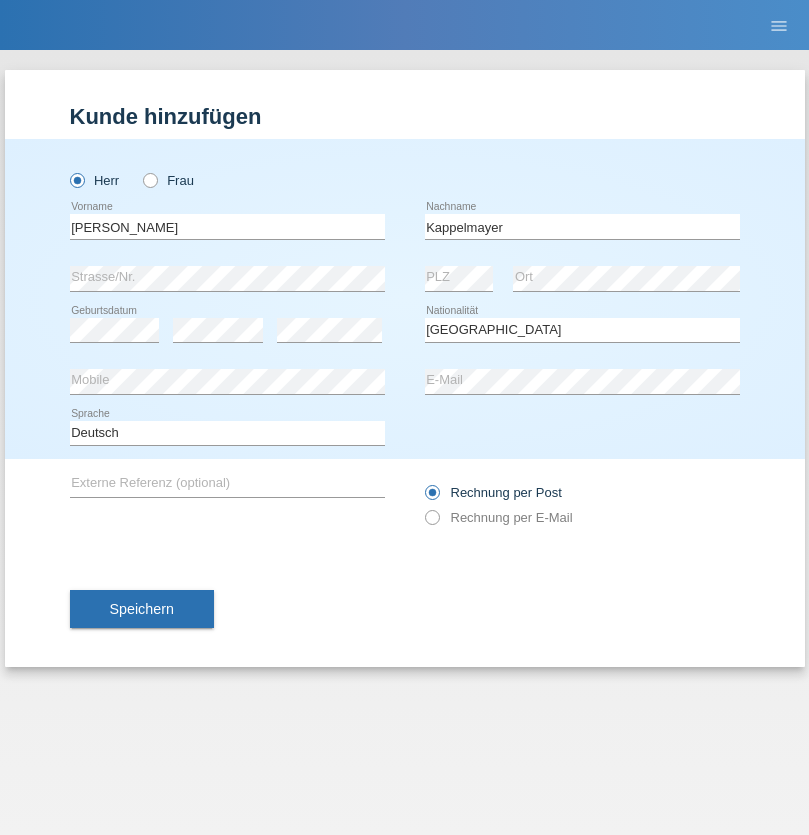 select on "C" 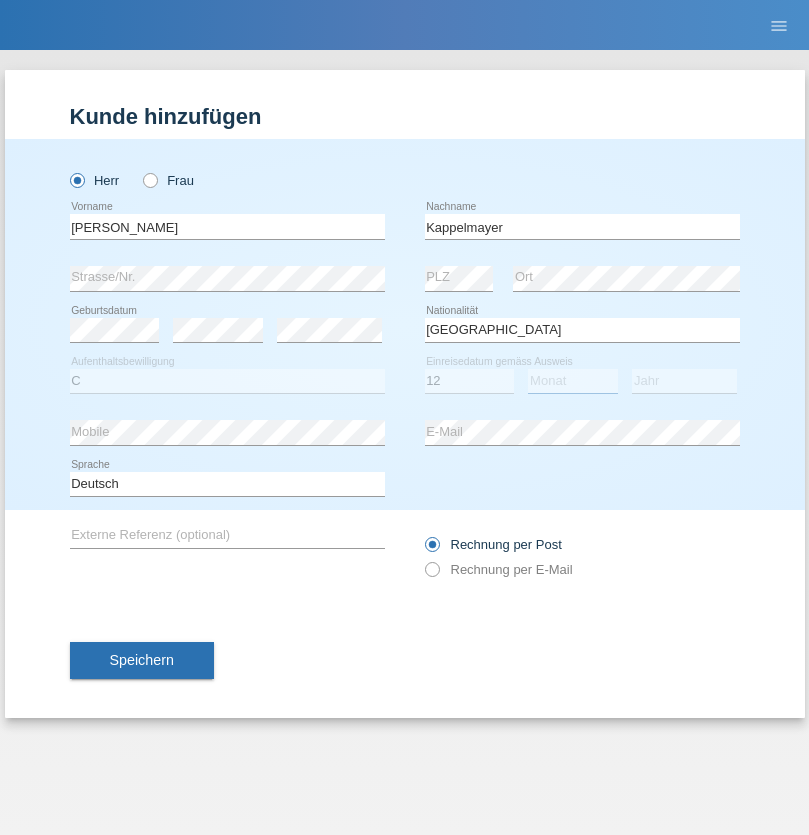 select on "02" 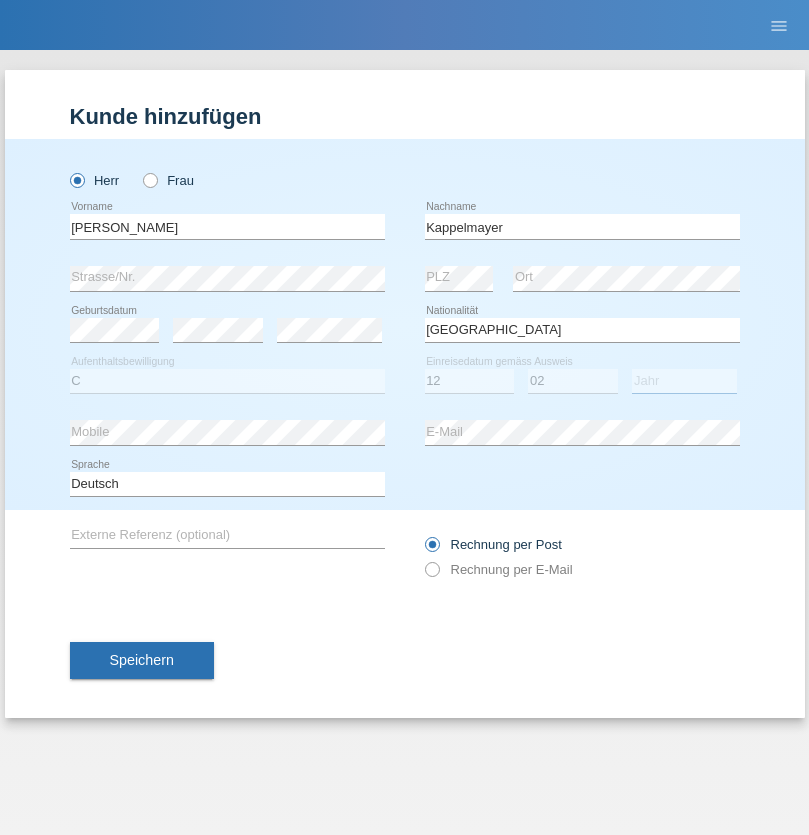 select on "2021" 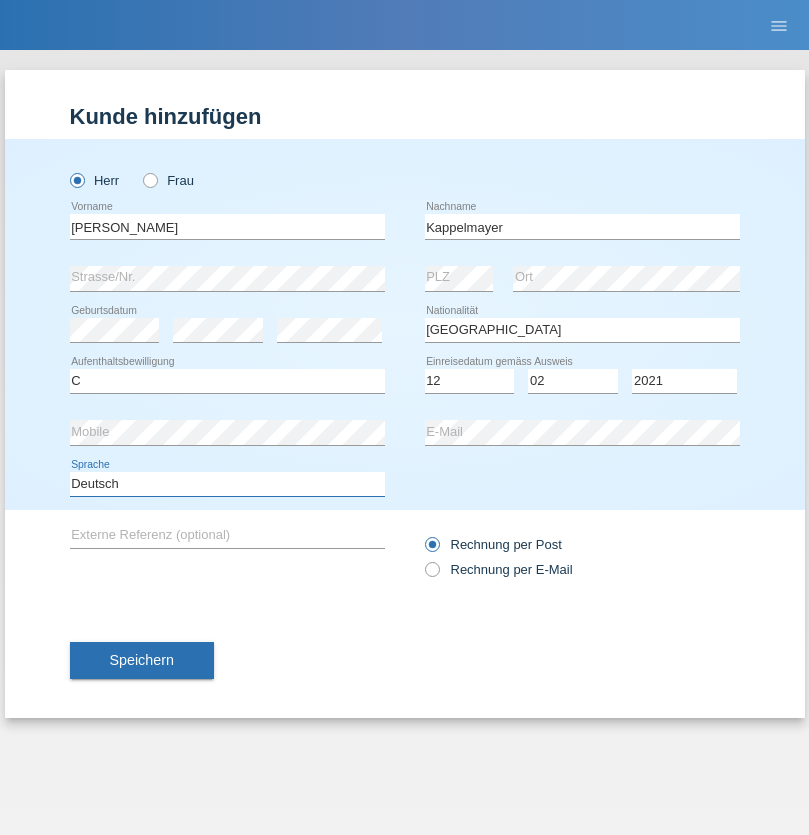 select on "en" 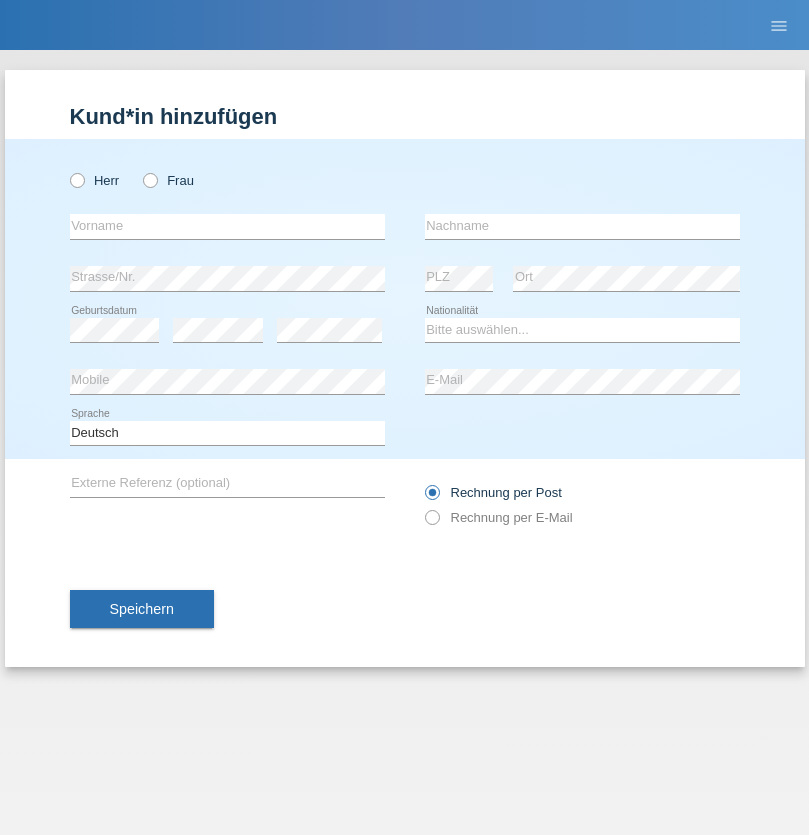 scroll, scrollTop: 0, scrollLeft: 0, axis: both 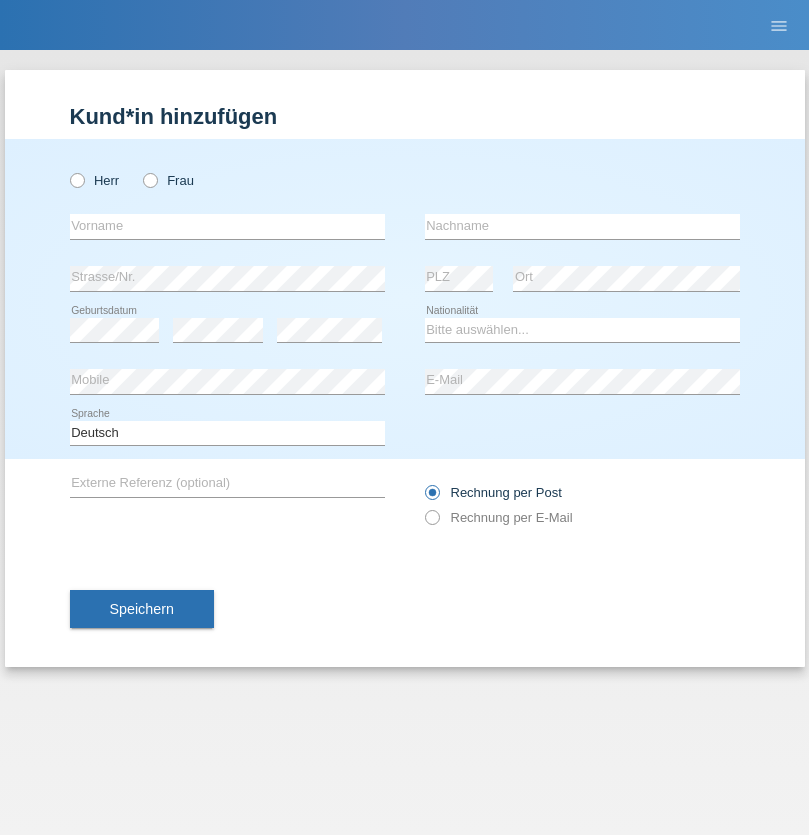 radio on "true" 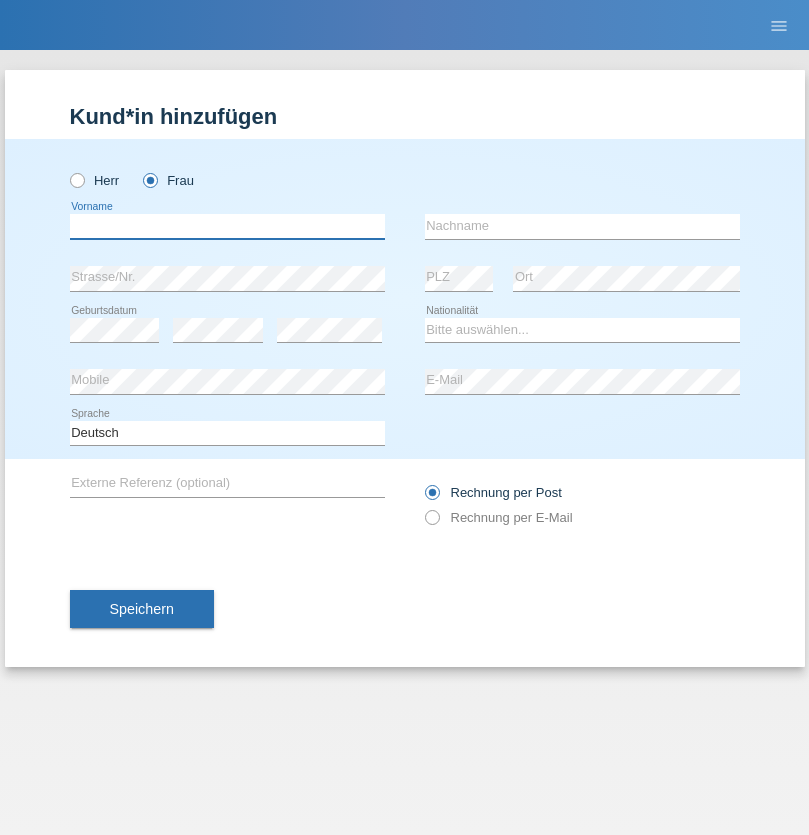 click at bounding box center (227, 226) 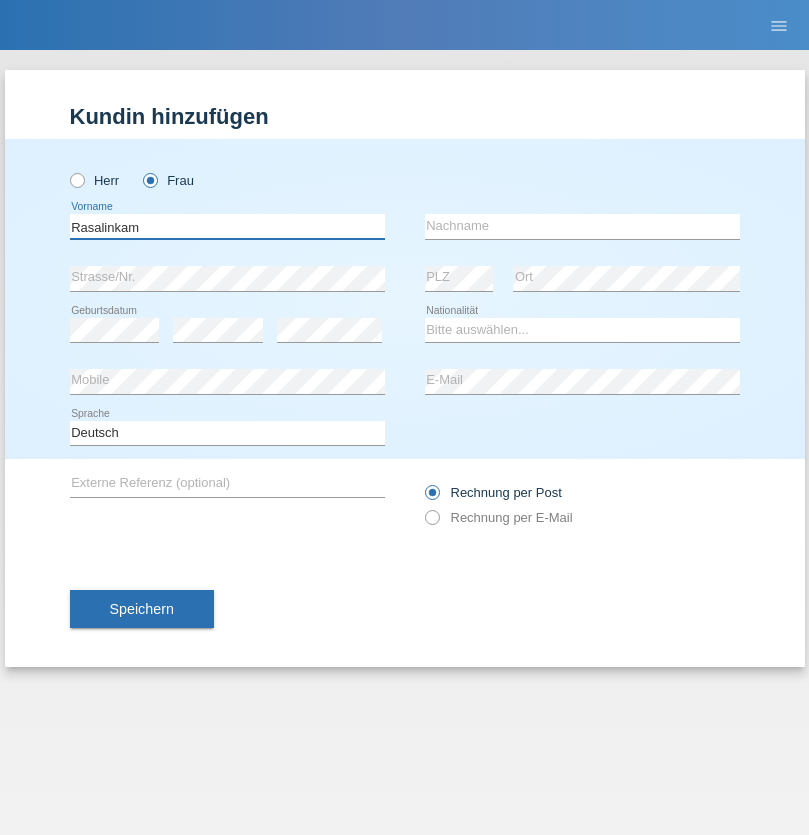 type on "Rasalinkam" 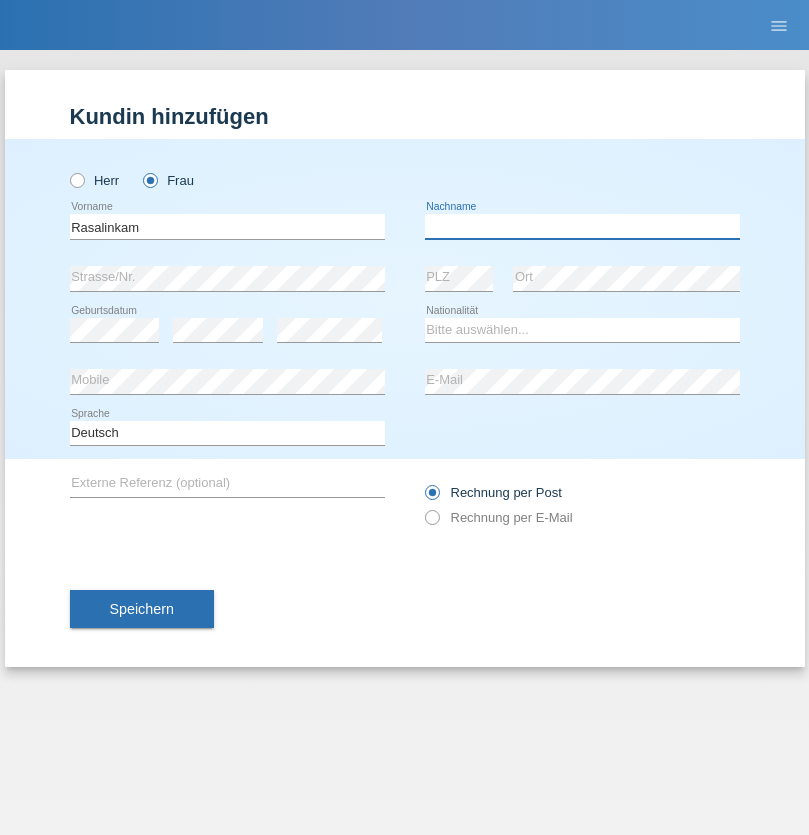 click at bounding box center (582, 226) 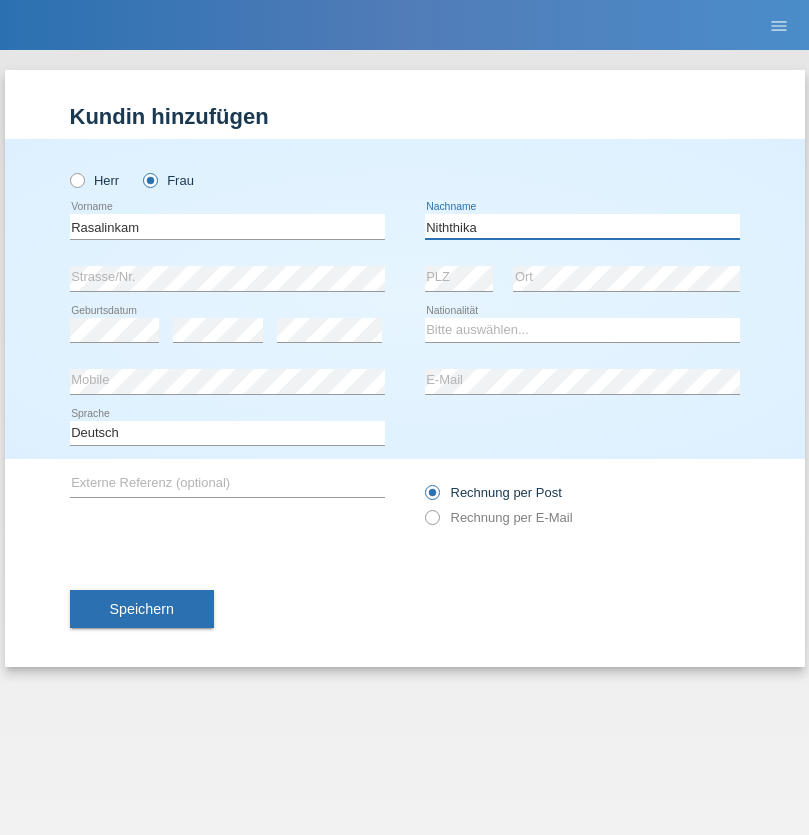 type on "Niththika" 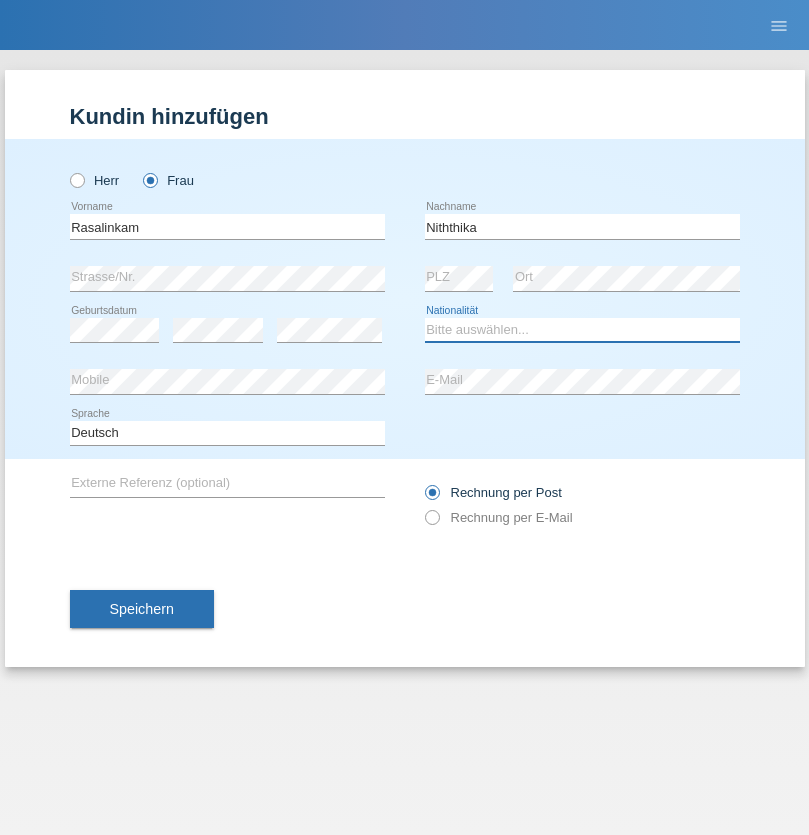 select on "LK" 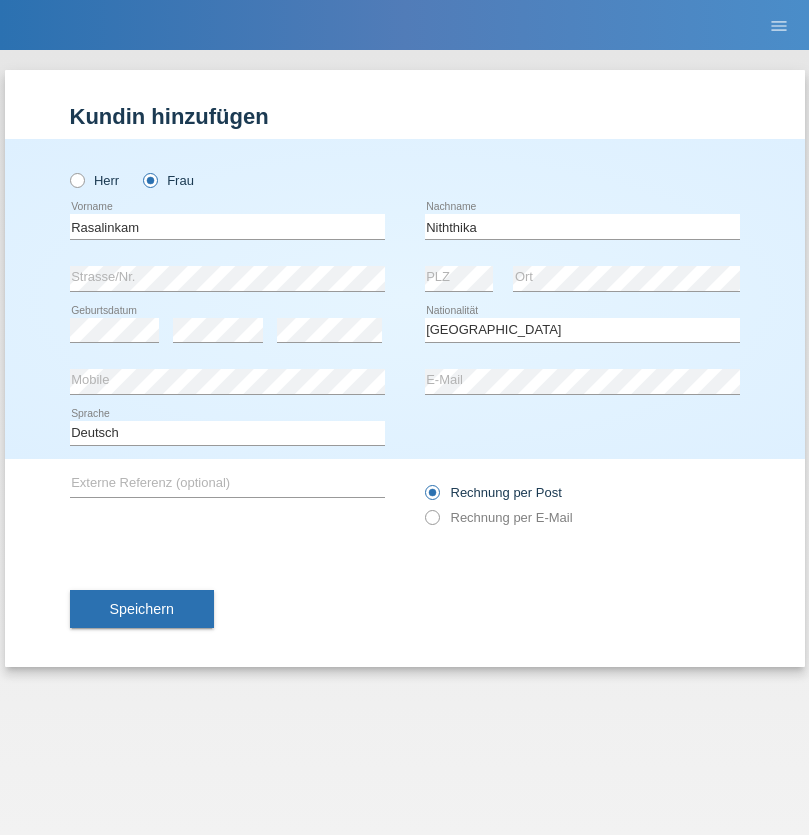 select on "C" 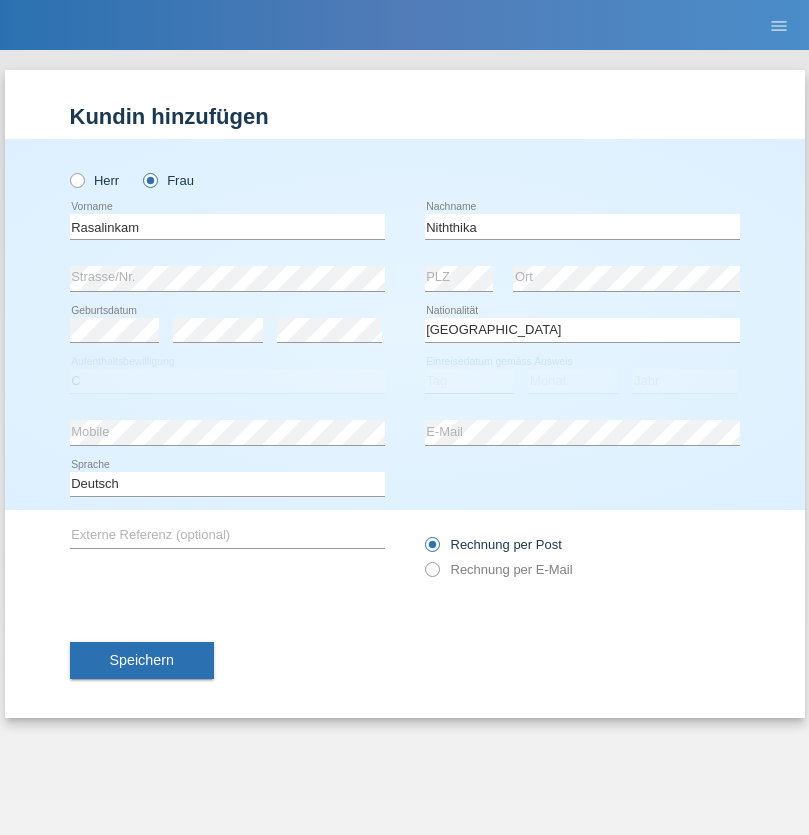 select on "14" 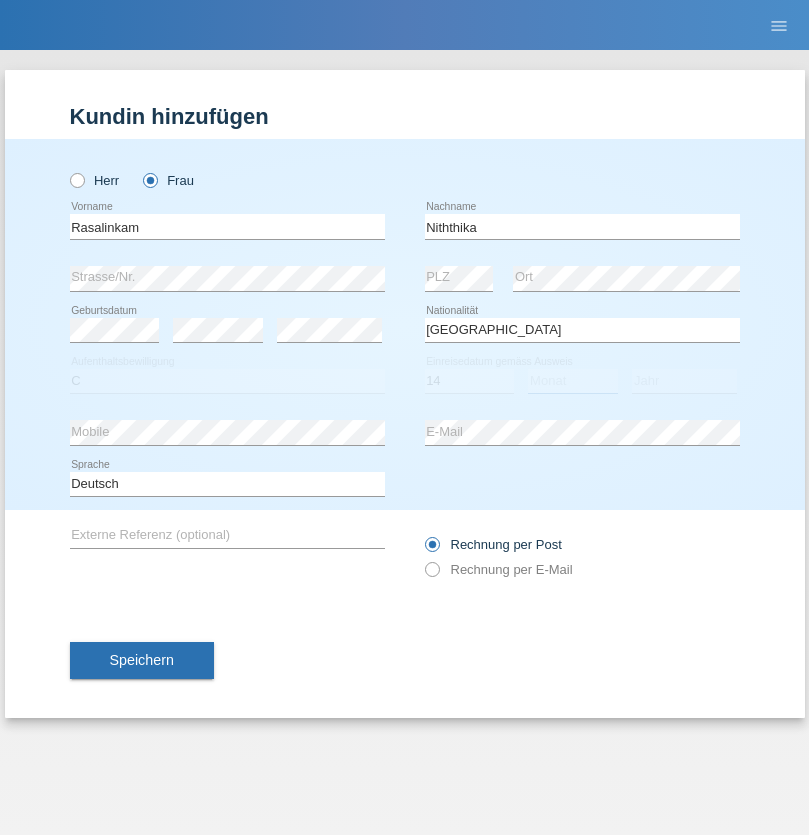 select on "07" 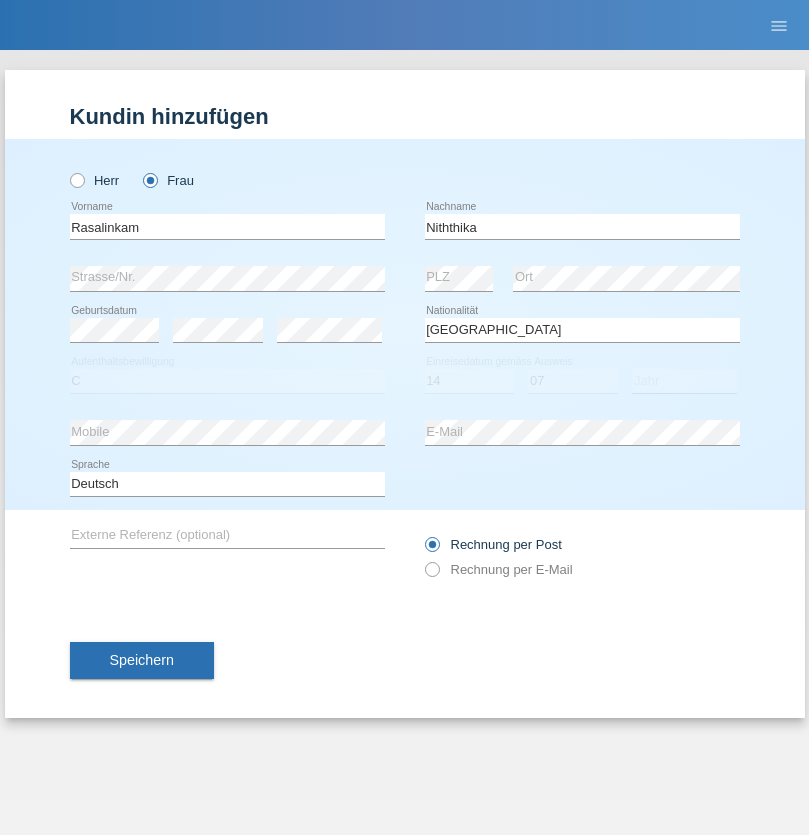 select on "2021" 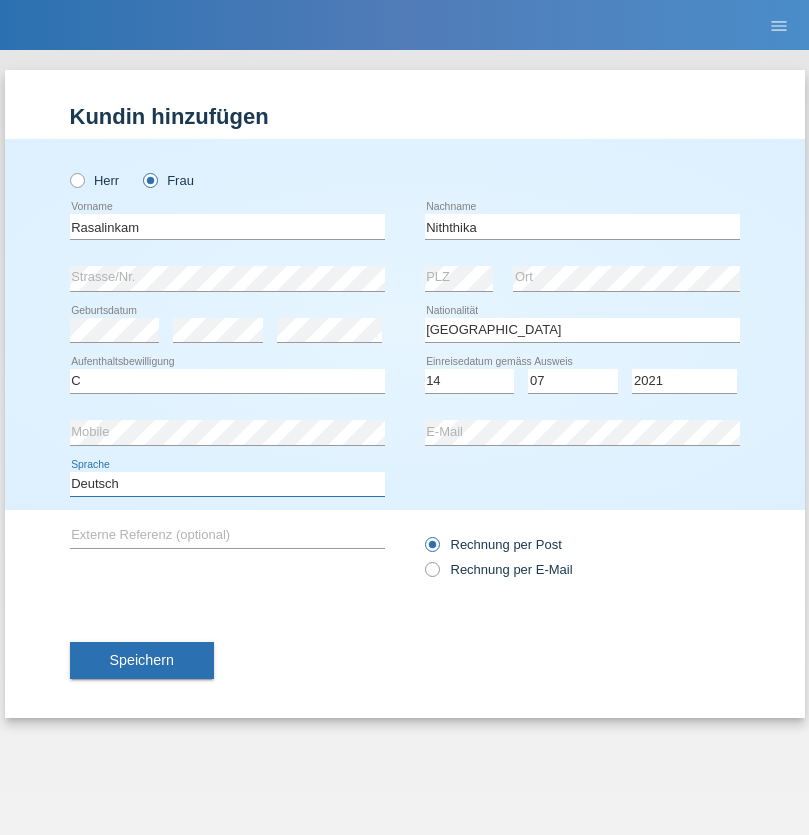 select on "en" 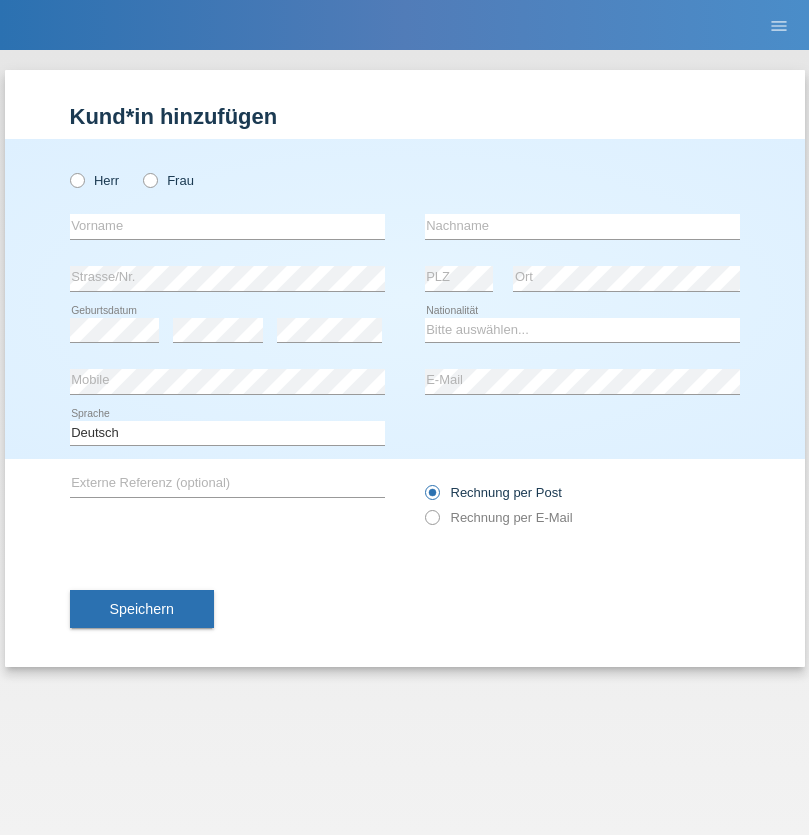 scroll, scrollTop: 0, scrollLeft: 0, axis: both 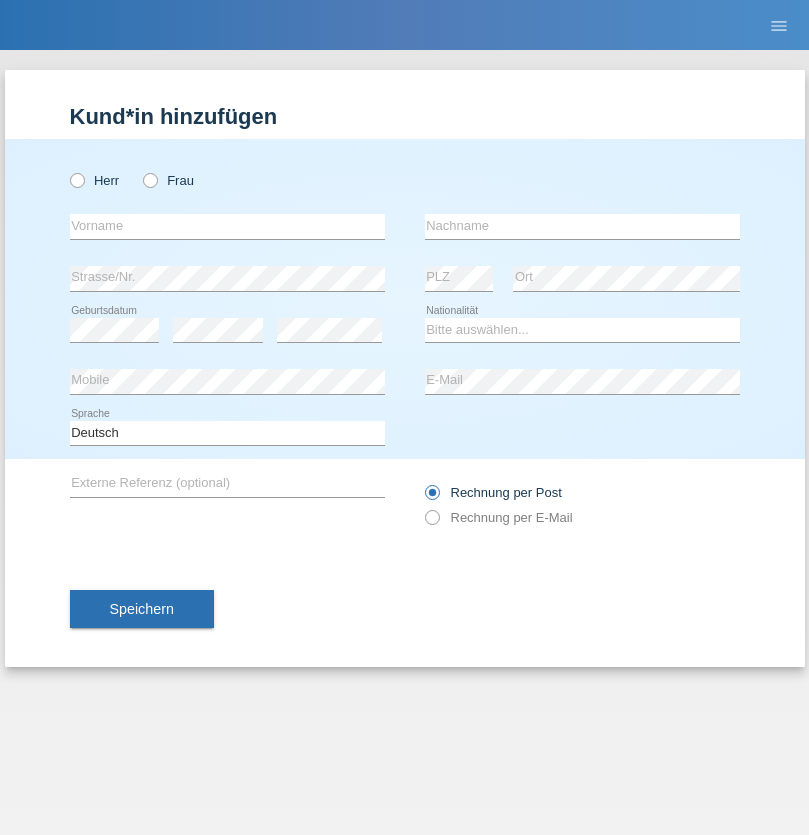 radio on "true" 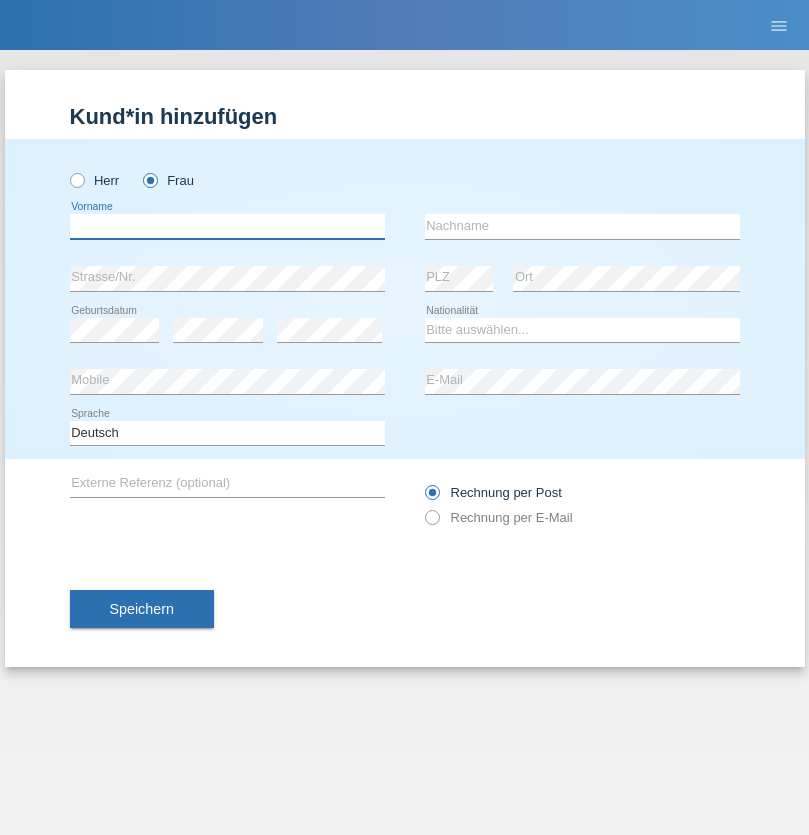 click at bounding box center [227, 226] 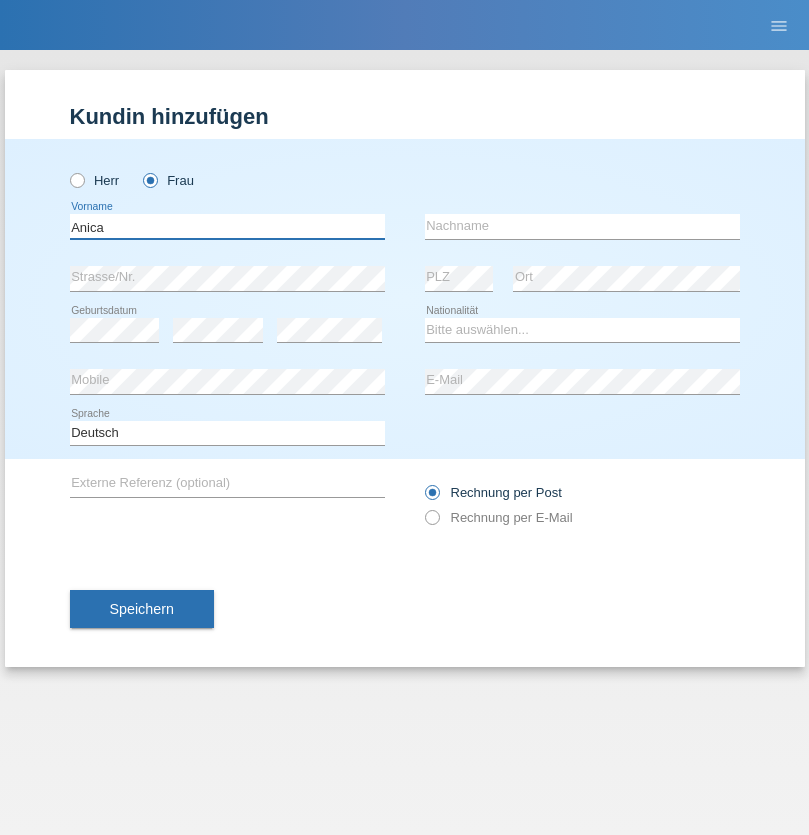 type on "Anica" 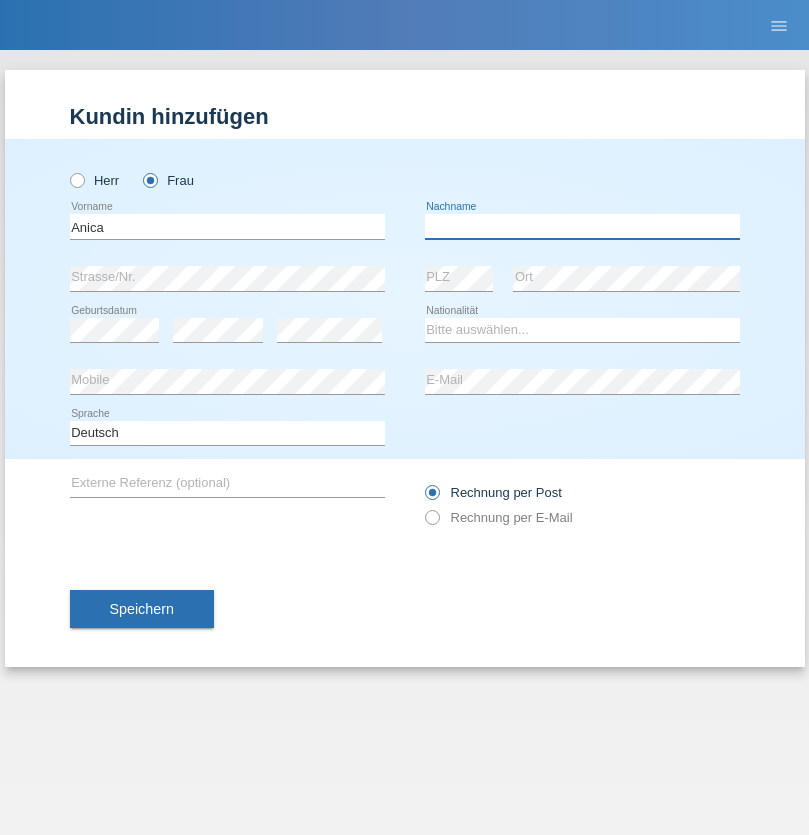 click at bounding box center [582, 226] 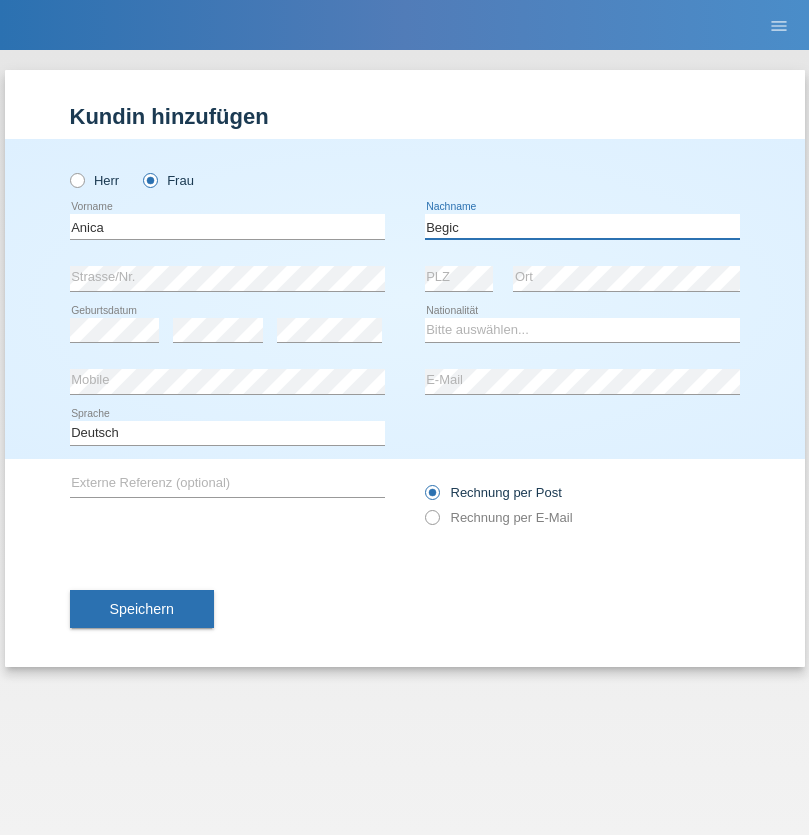 type on "Begic" 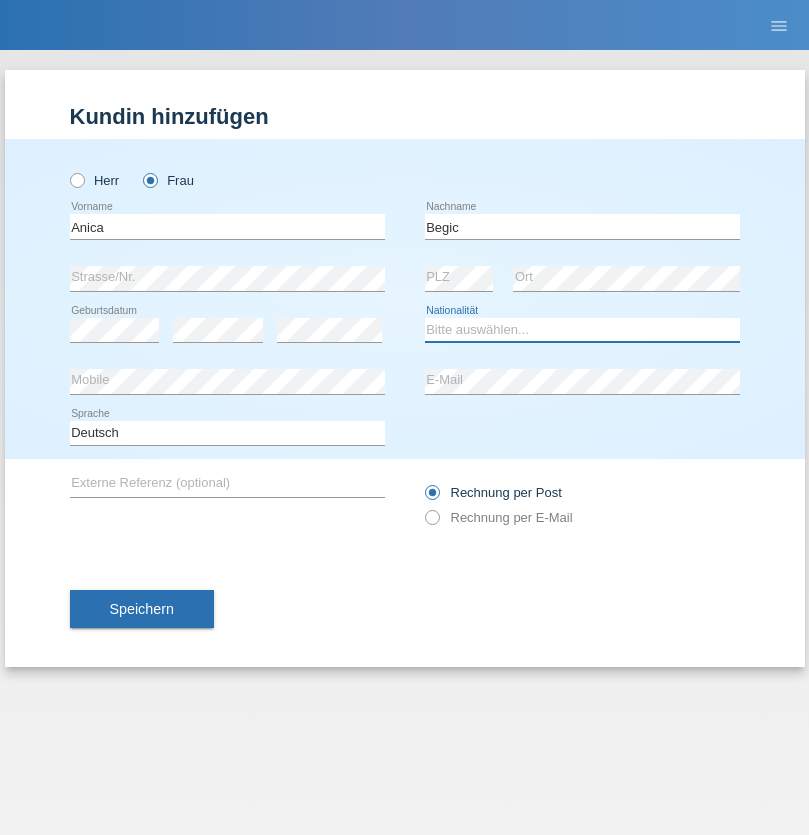 select on "CH" 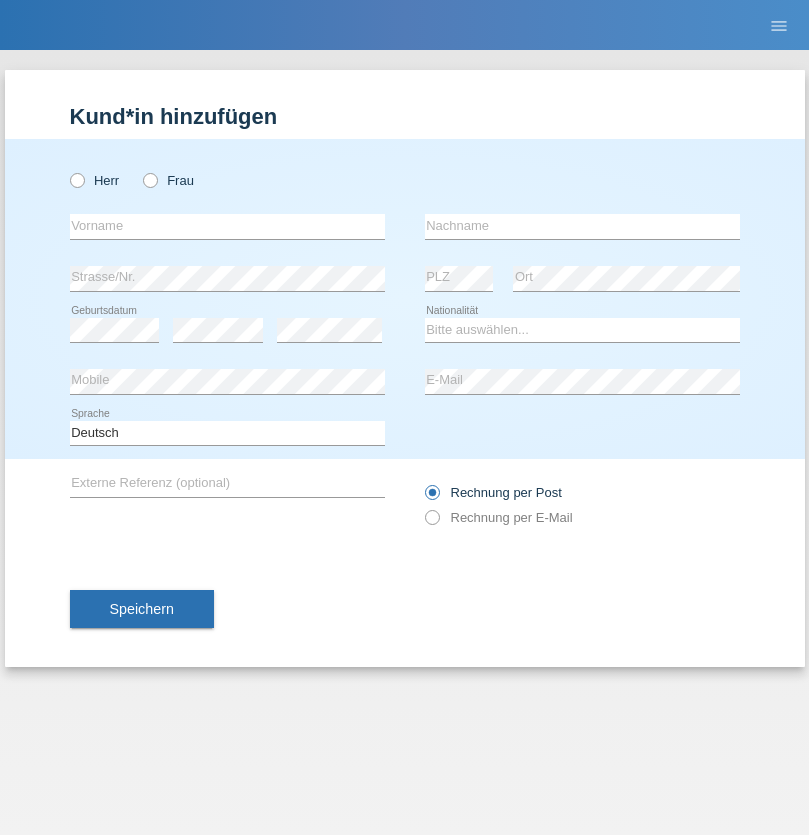 scroll, scrollTop: 0, scrollLeft: 0, axis: both 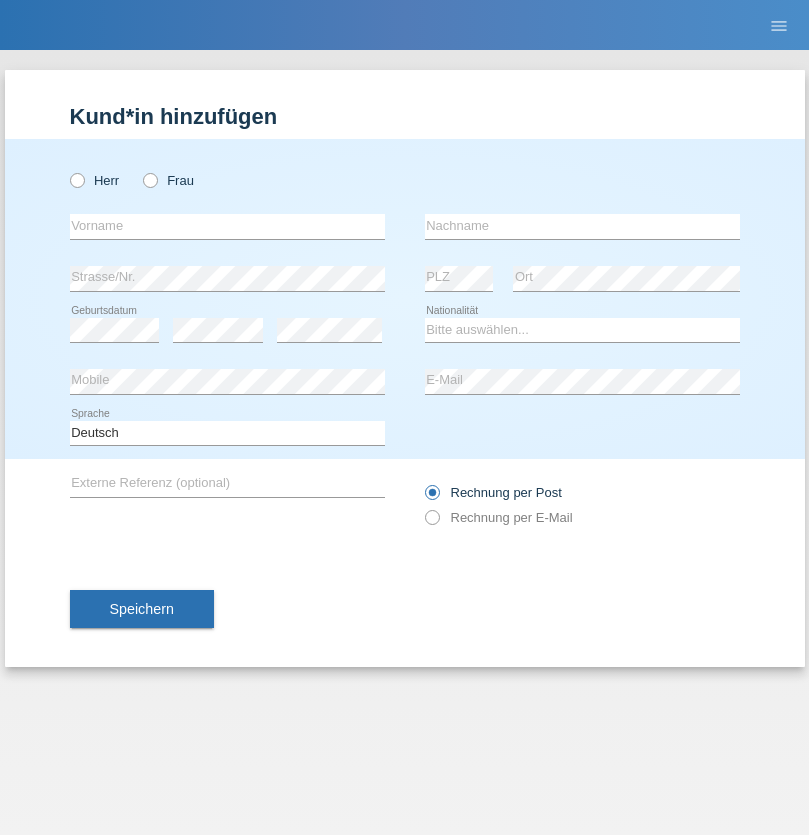 radio on "true" 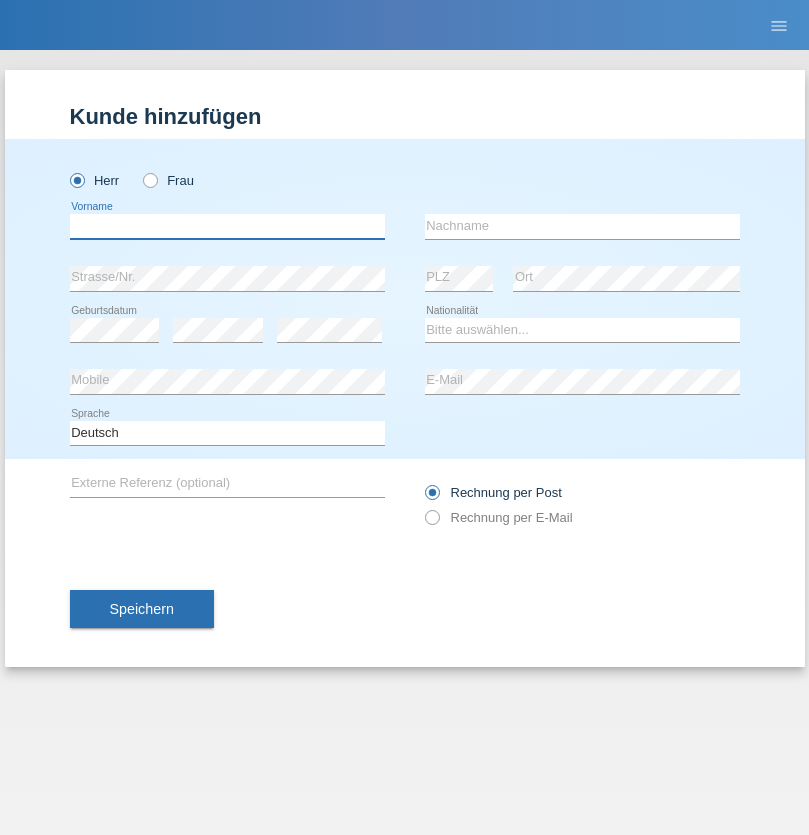 click at bounding box center (227, 226) 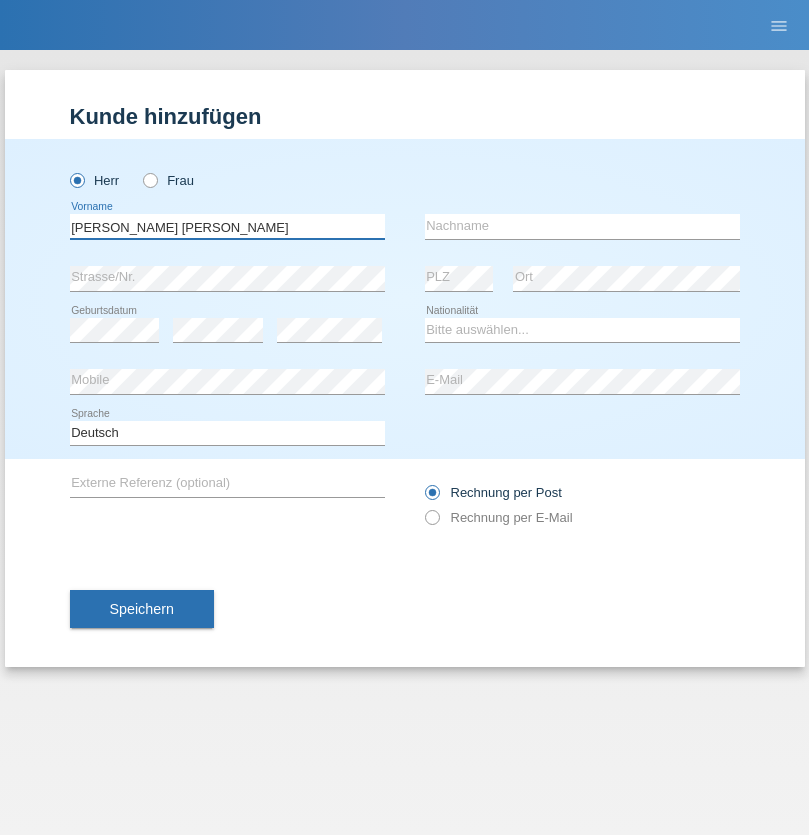 type on "Pereira de oliveira" 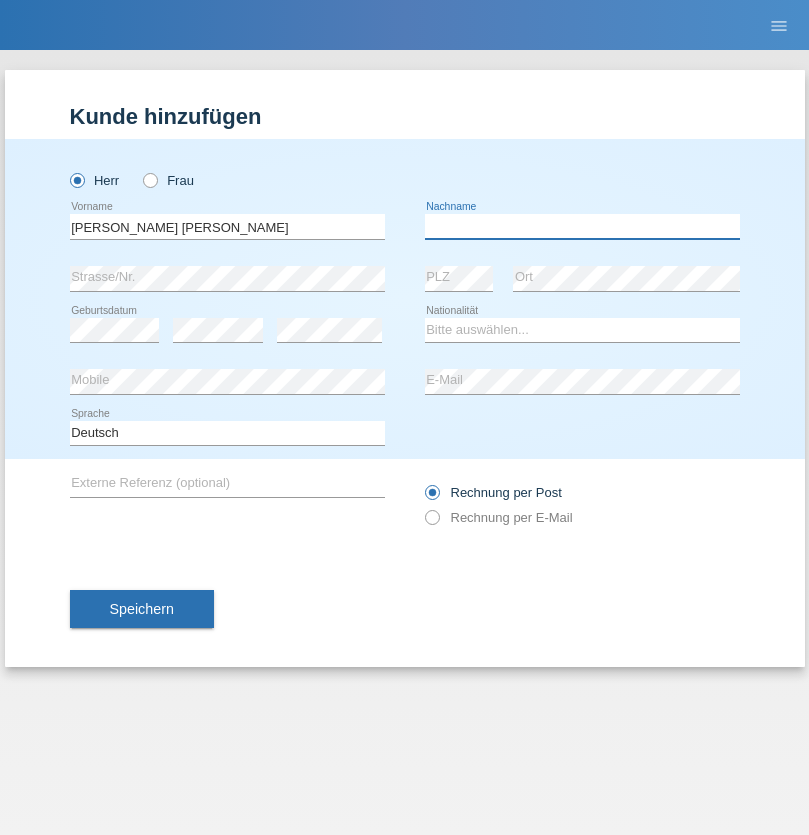 click at bounding box center (582, 226) 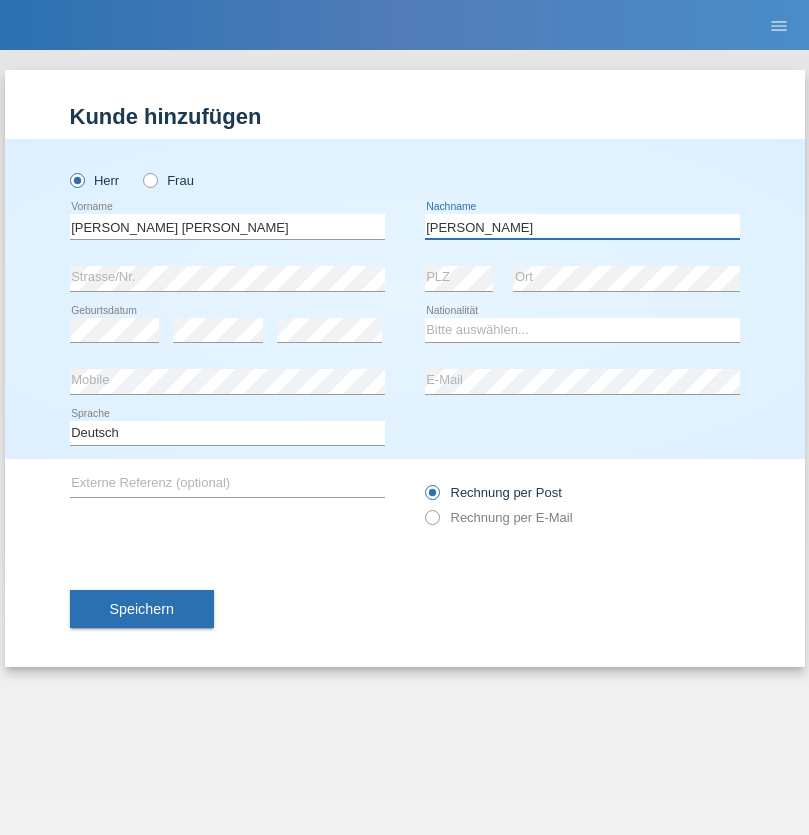 type on "Luis jose" 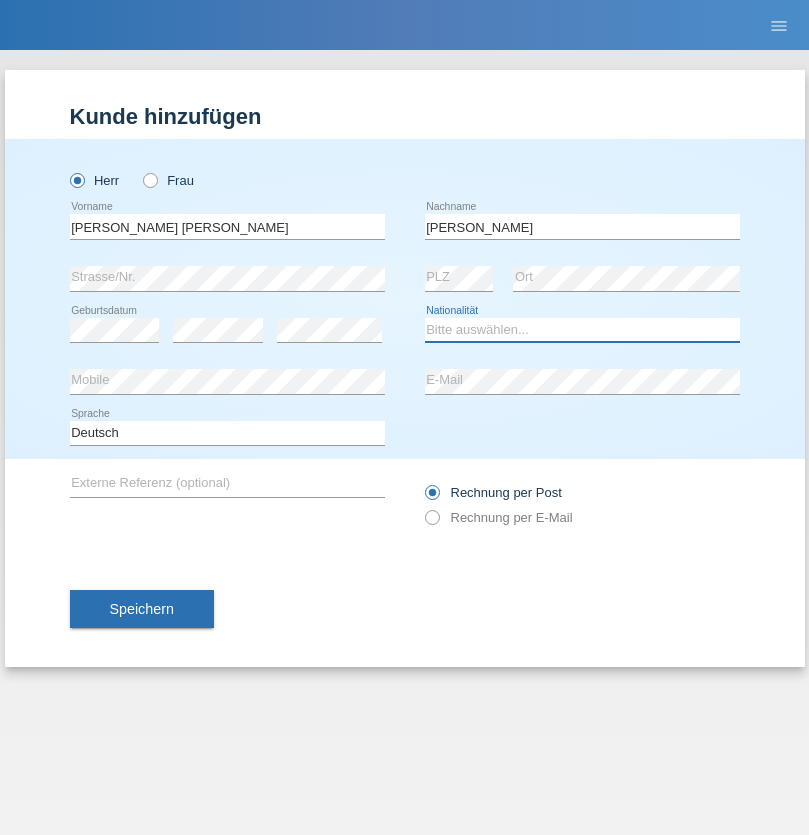 select on "CH" 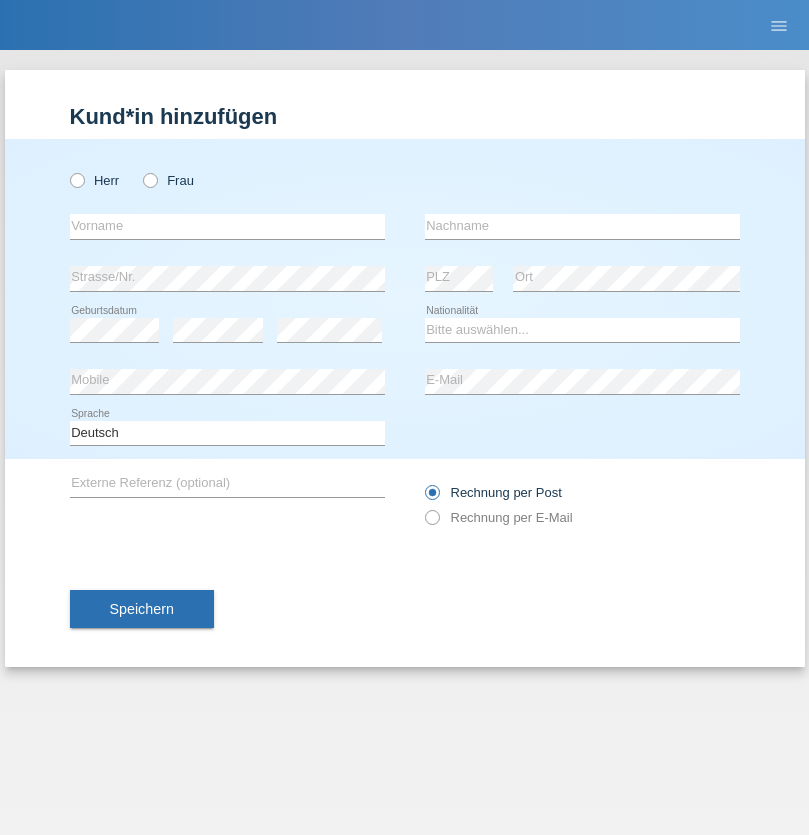 scroll, scrollTop: 0, scrollLeft: 0, axis: both 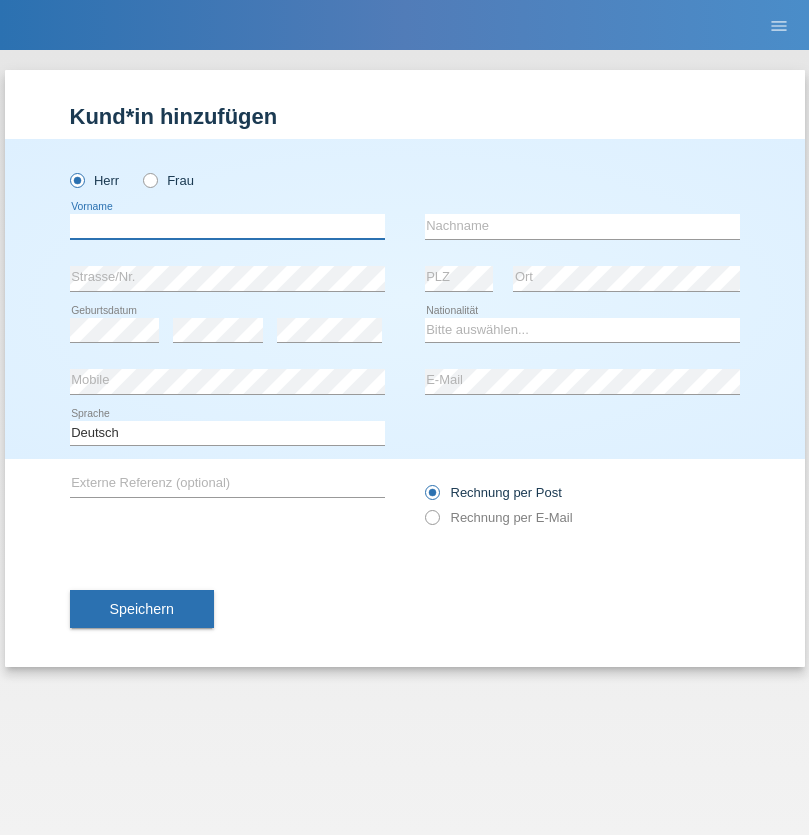 click at bounding box center (227, 226) 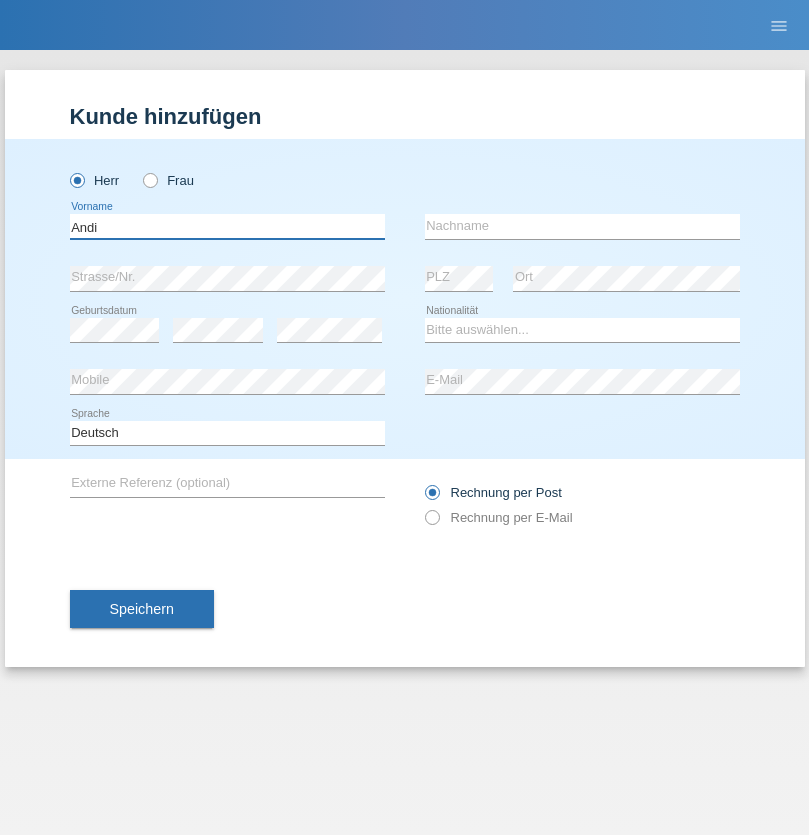 type on "Andi" 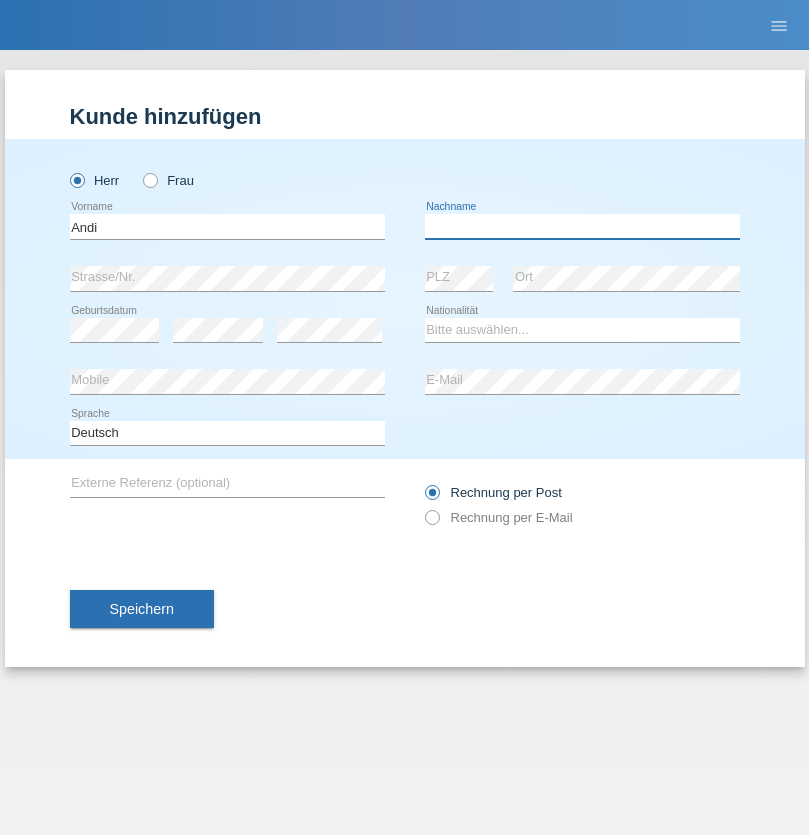 click at bounding box center (582, 226) 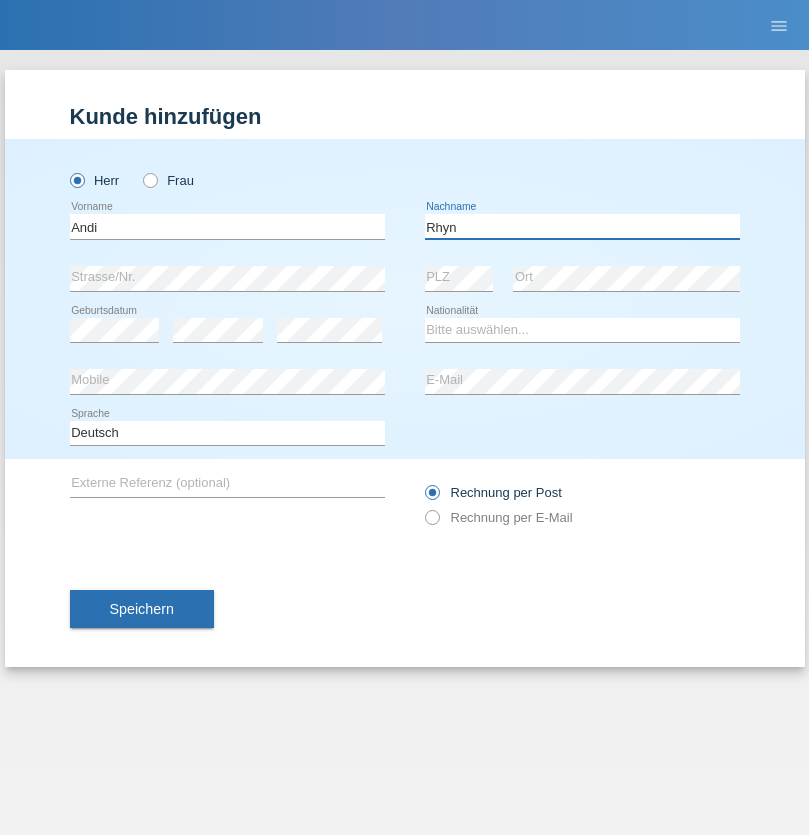 type on "Rhyn" 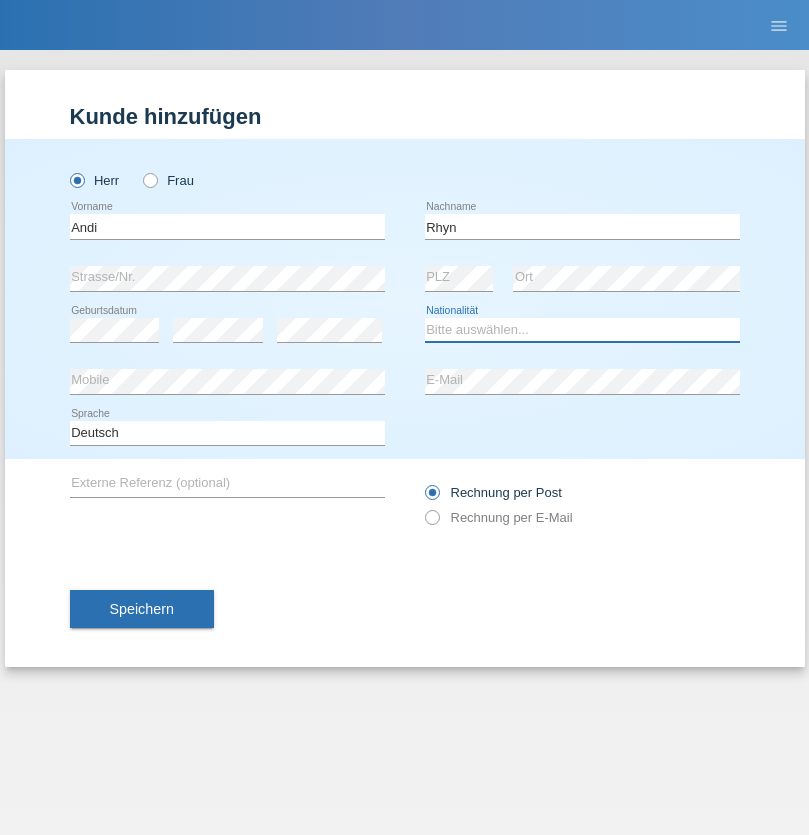 select on "CH" 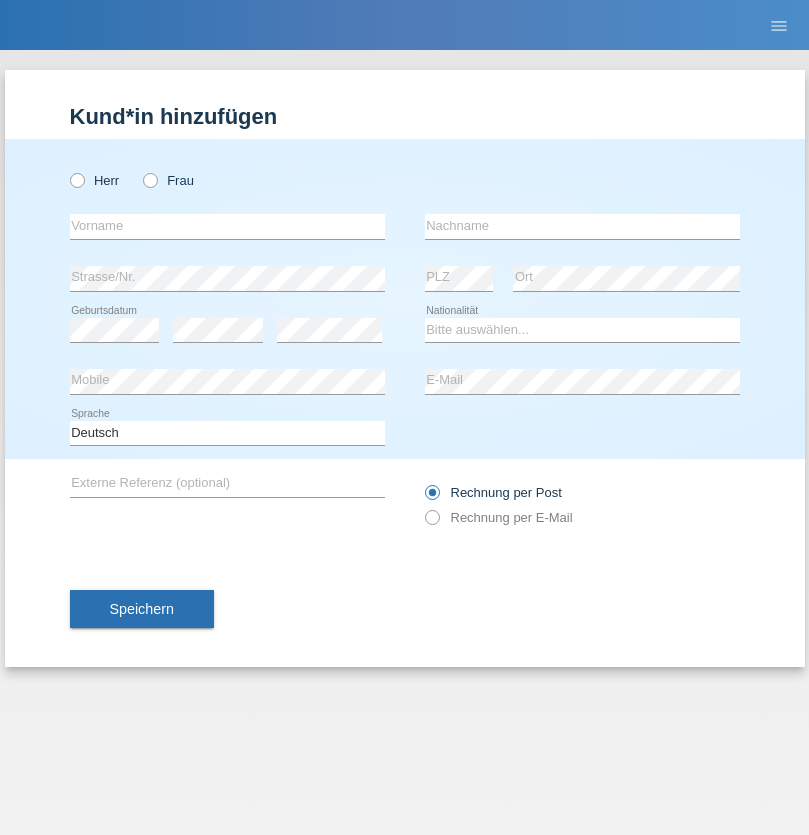 scroll, scrollTop: 0, scrollLeft: 0, axis: both 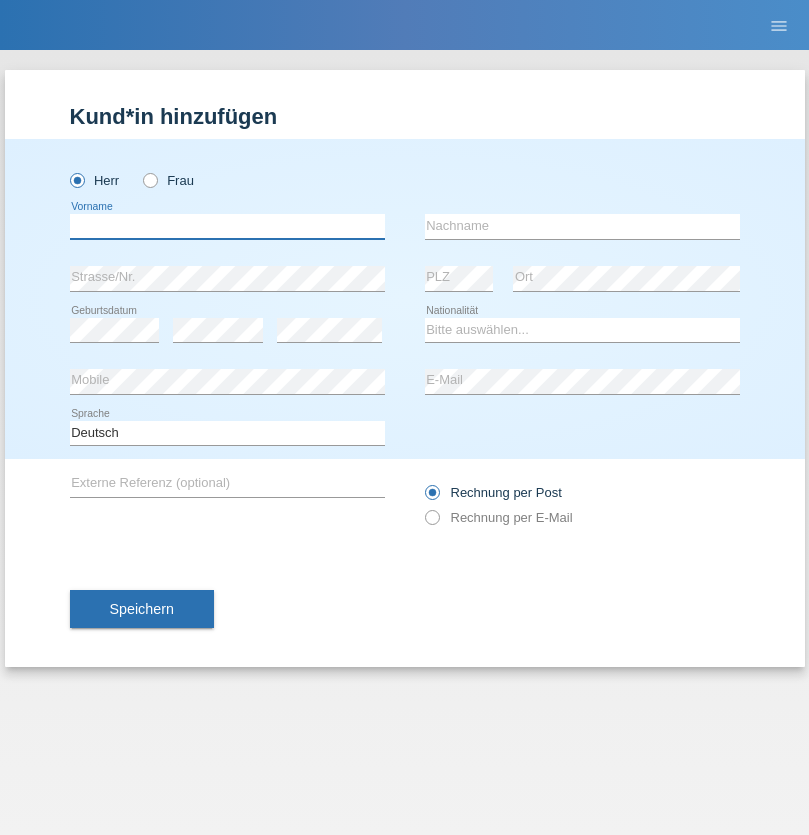 click at bounding box center [227, 226] 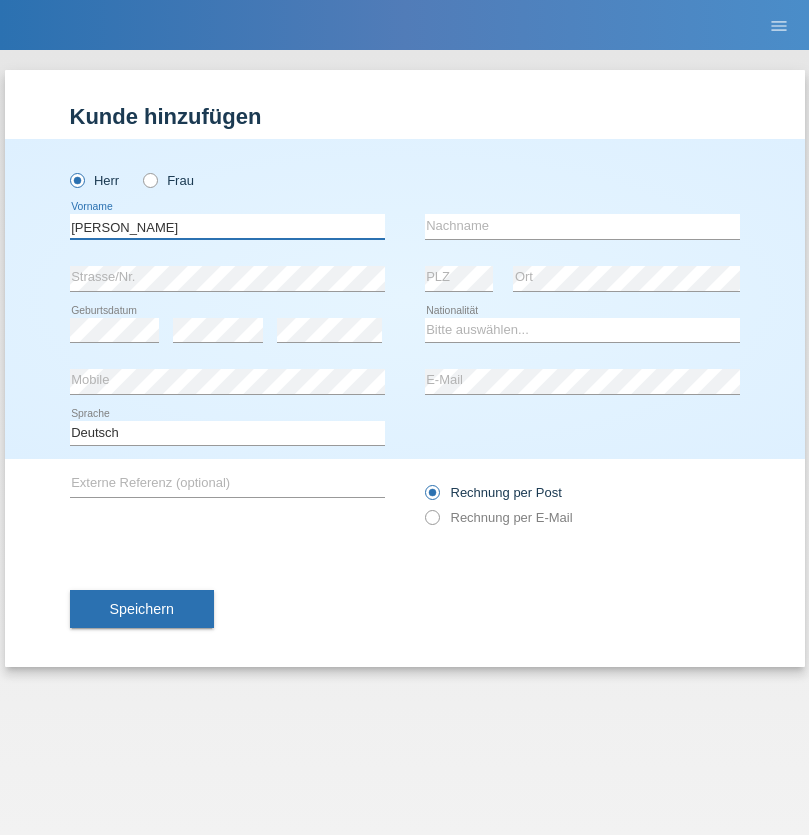 type on "[PERSON_NAME]" 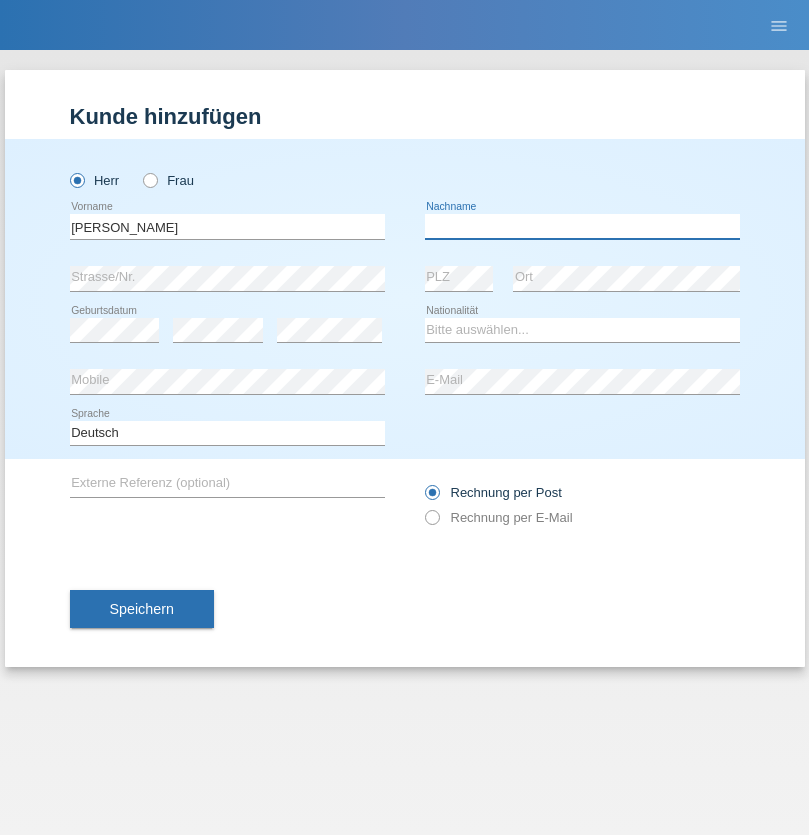 click at bounding box center [582, 226] 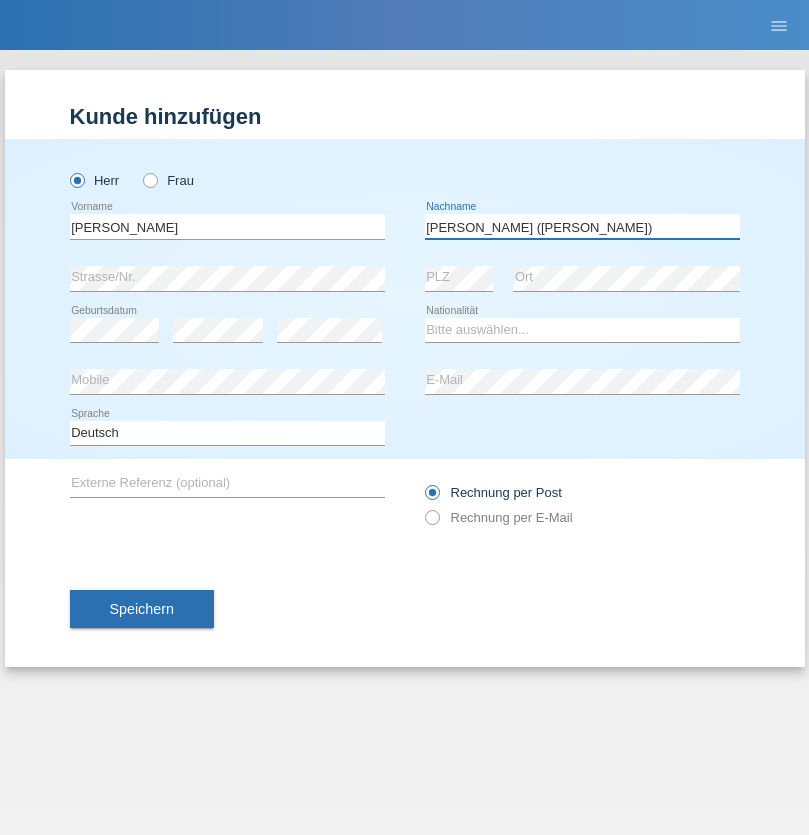 type on "[PERSON_NAME] (Miriã)" 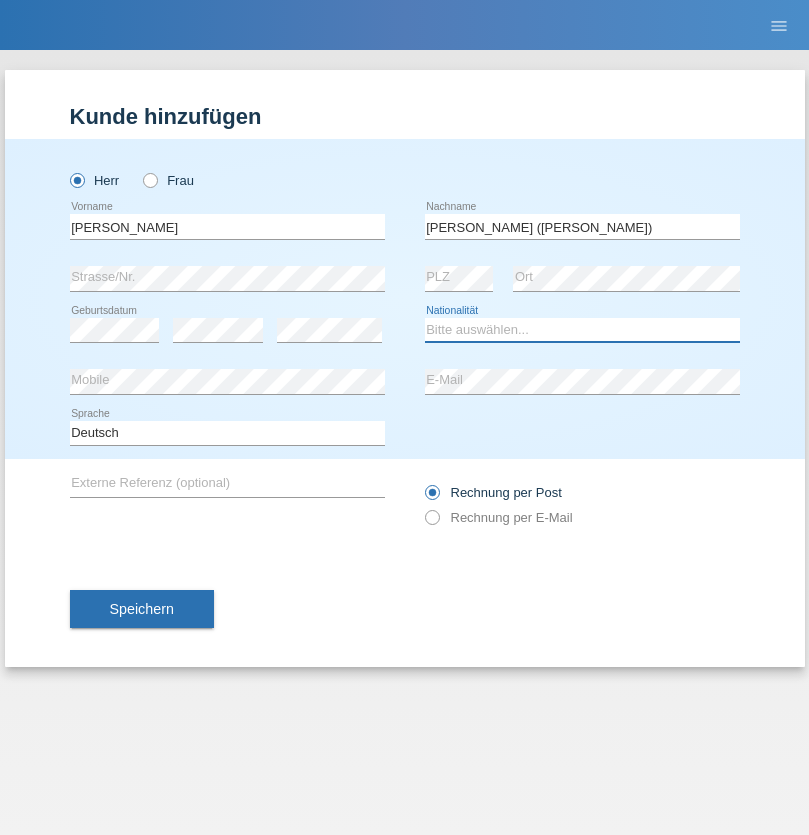 select on "BR" 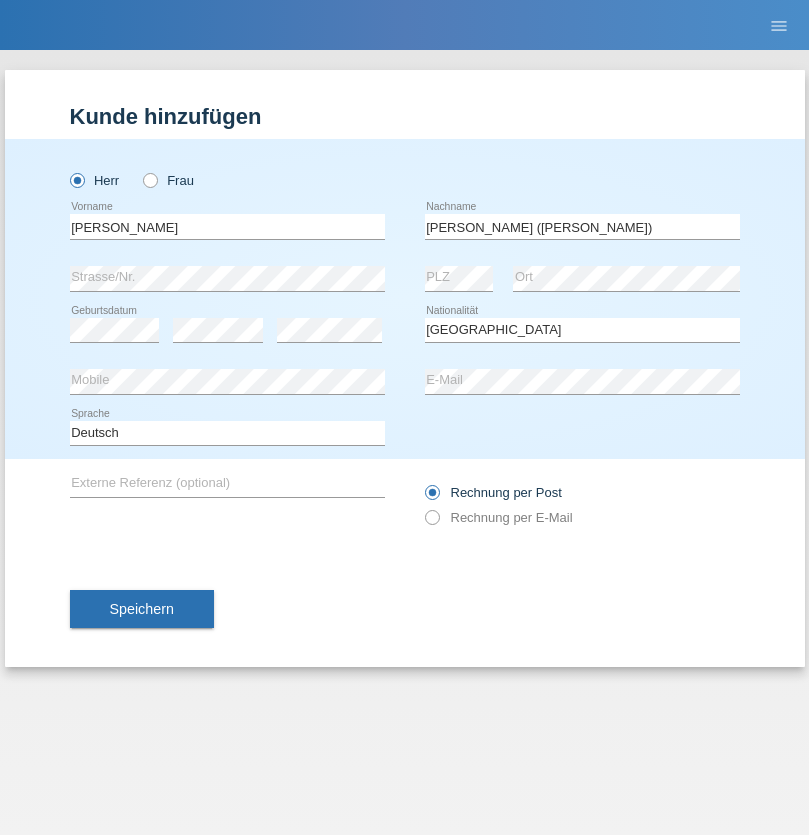 select on "C" 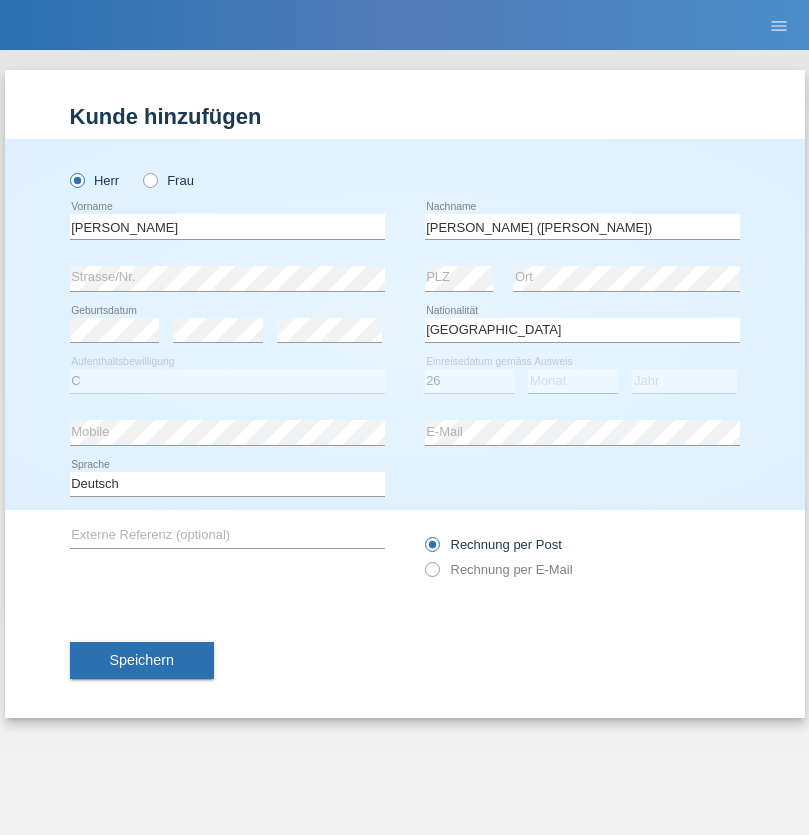 select on "01" 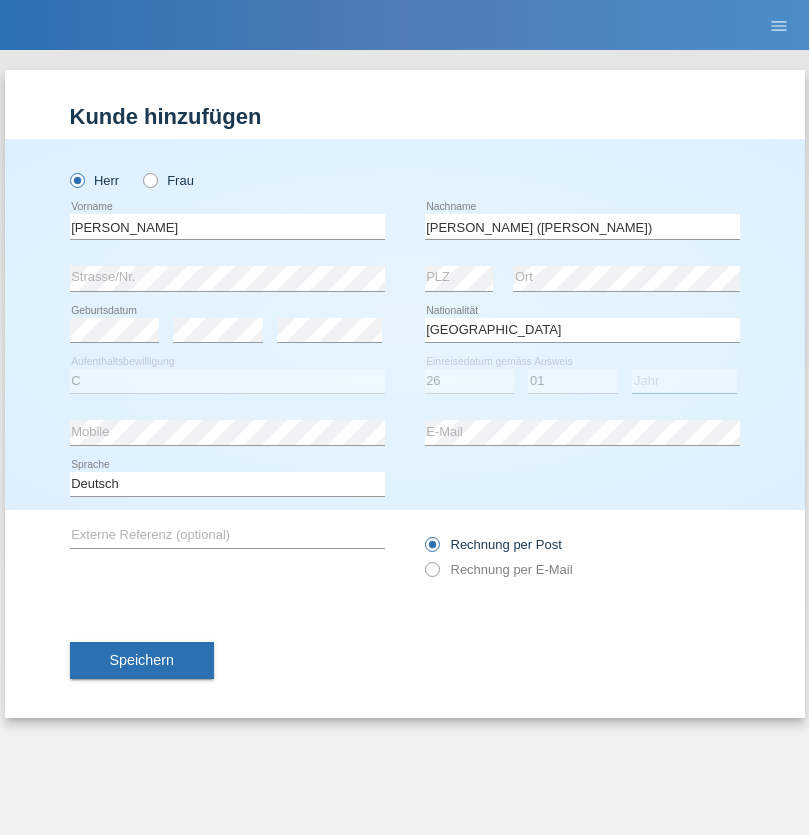 select on "2021" 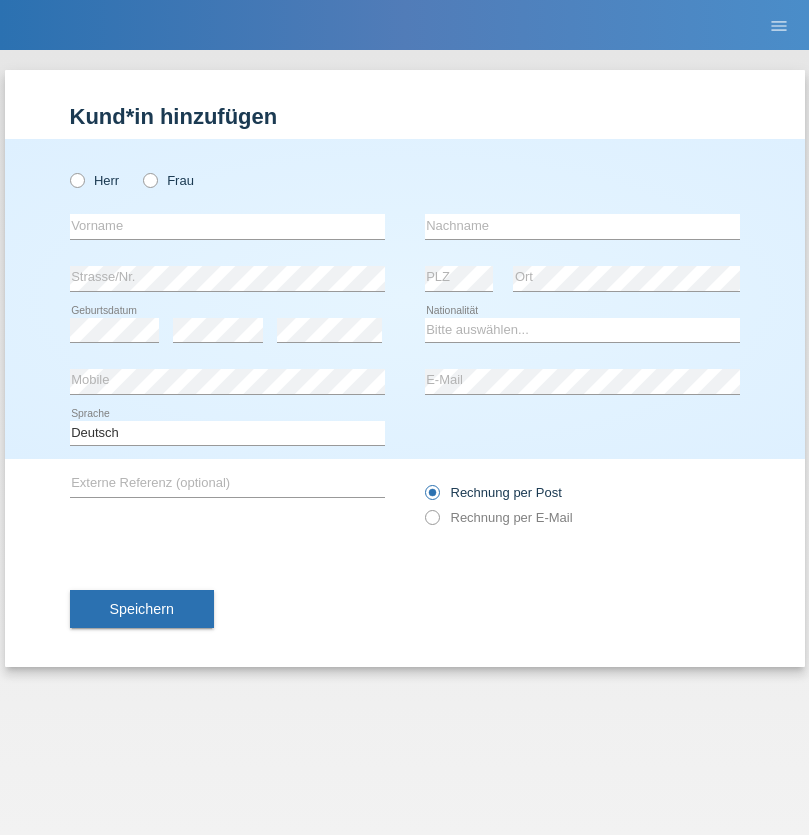 scroll, scrollTop: 0, scrollLeft: 0, axis: both 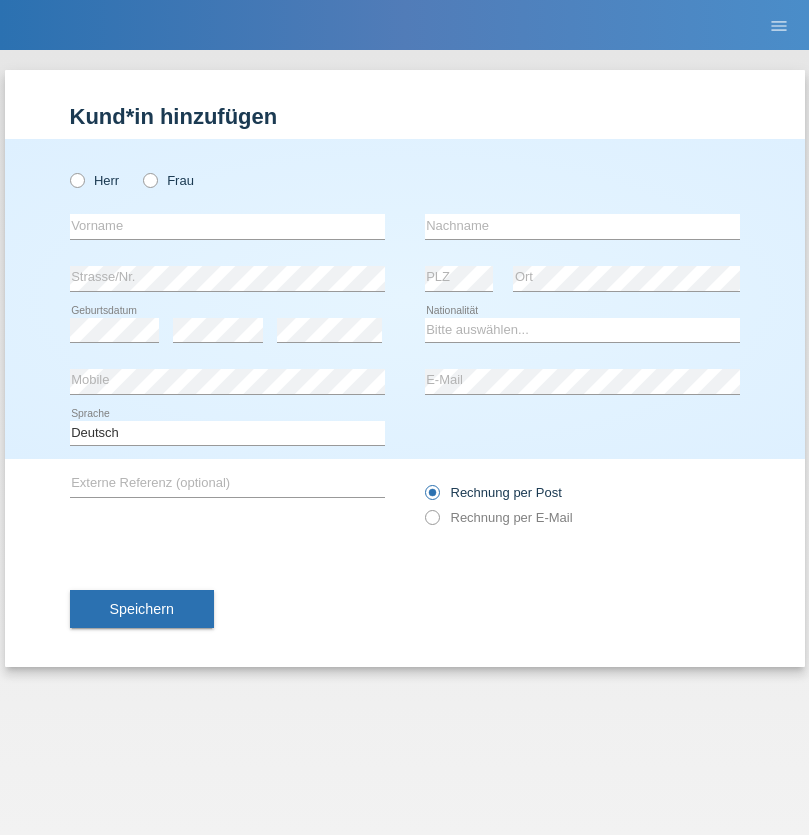 radio on "true" 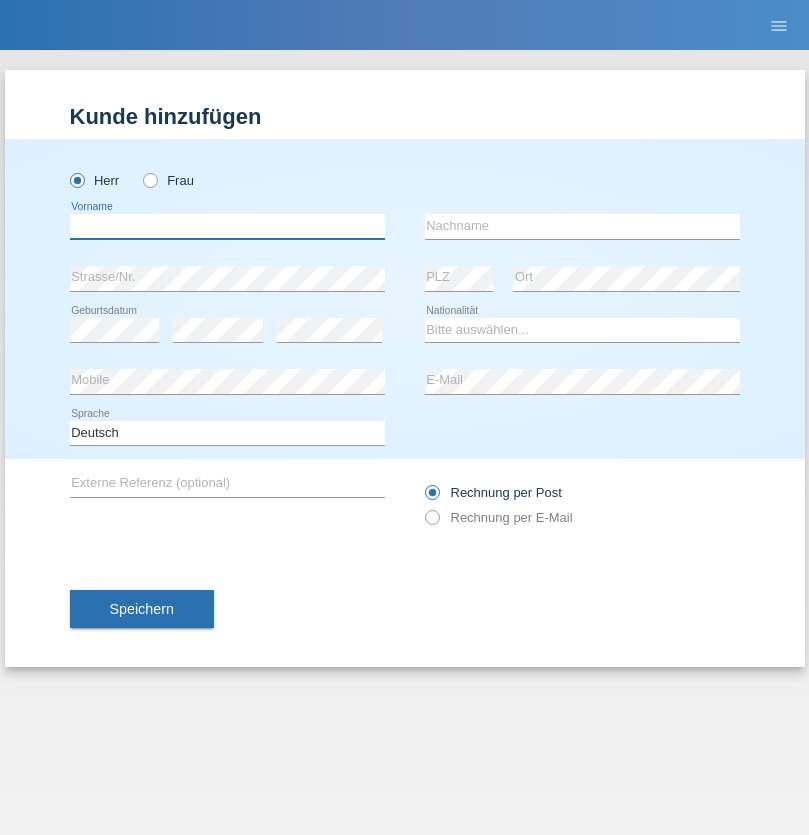 click at bounding box center [227, 226] 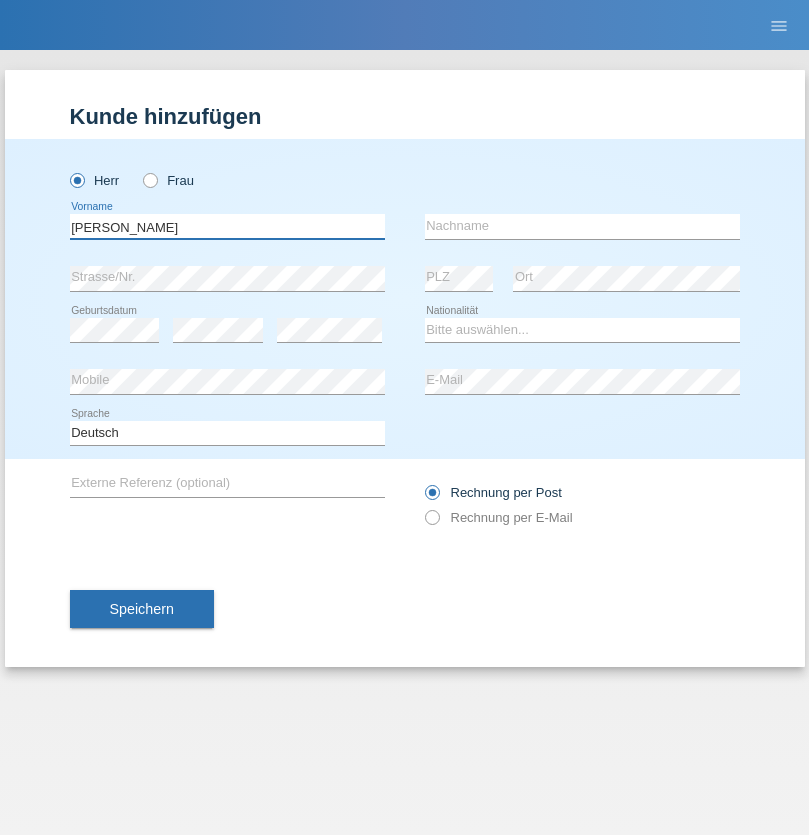 type on "[PERSON_NAME]" 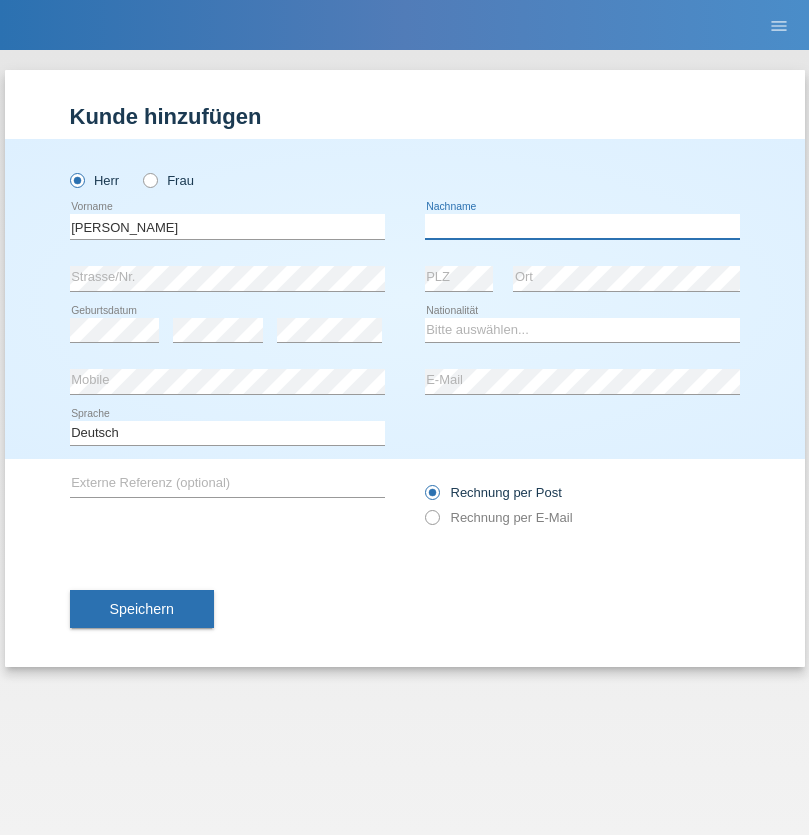 click at bounding box center [582, 226] 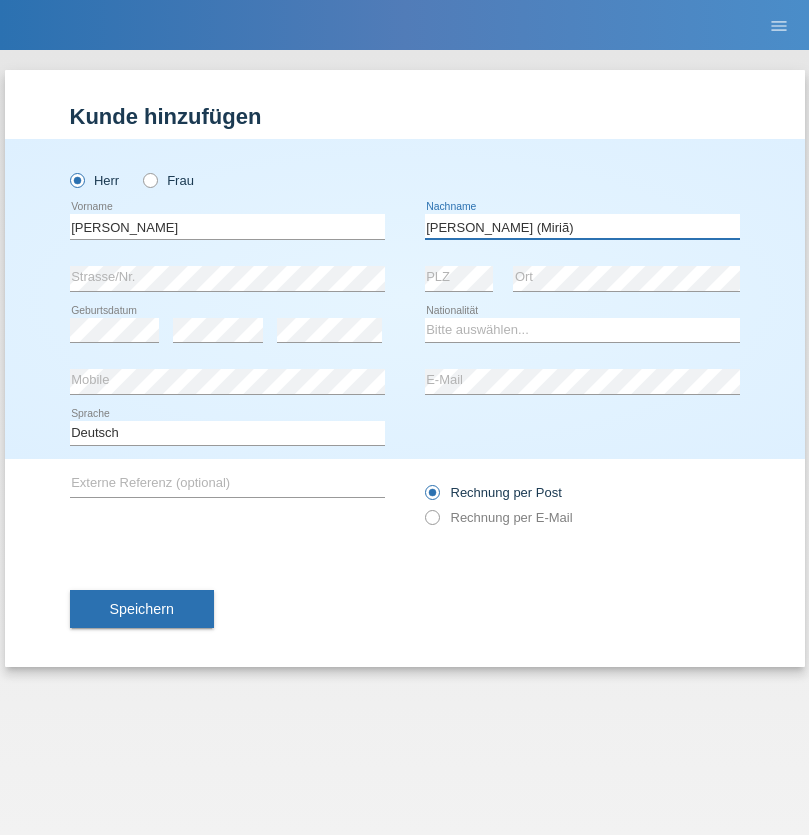 type on "[PERSON_NAME] (Miriã)" 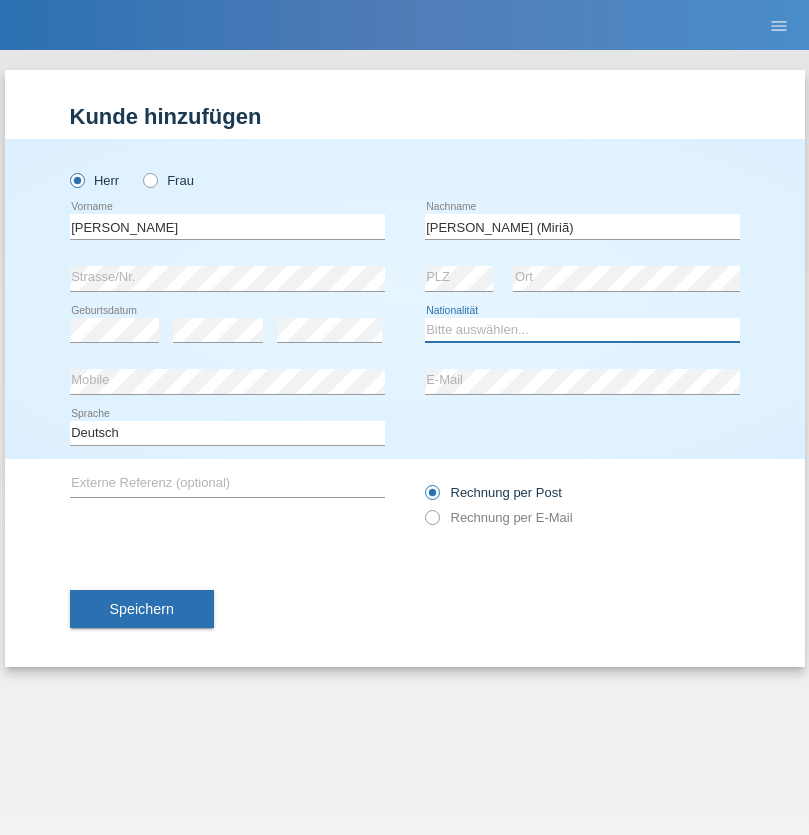 select on "BR" 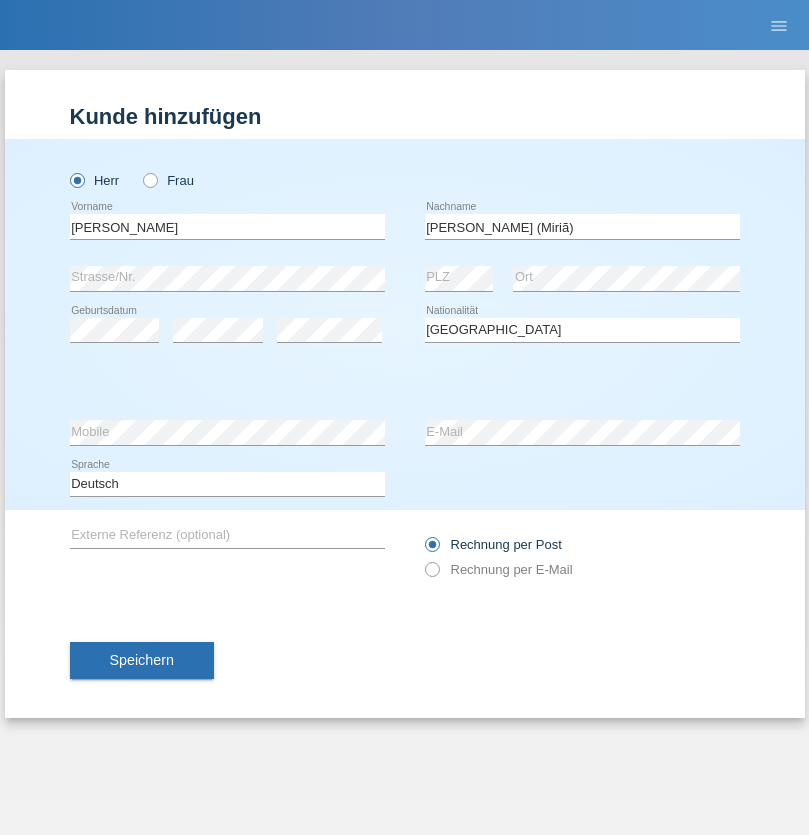 select on "C" 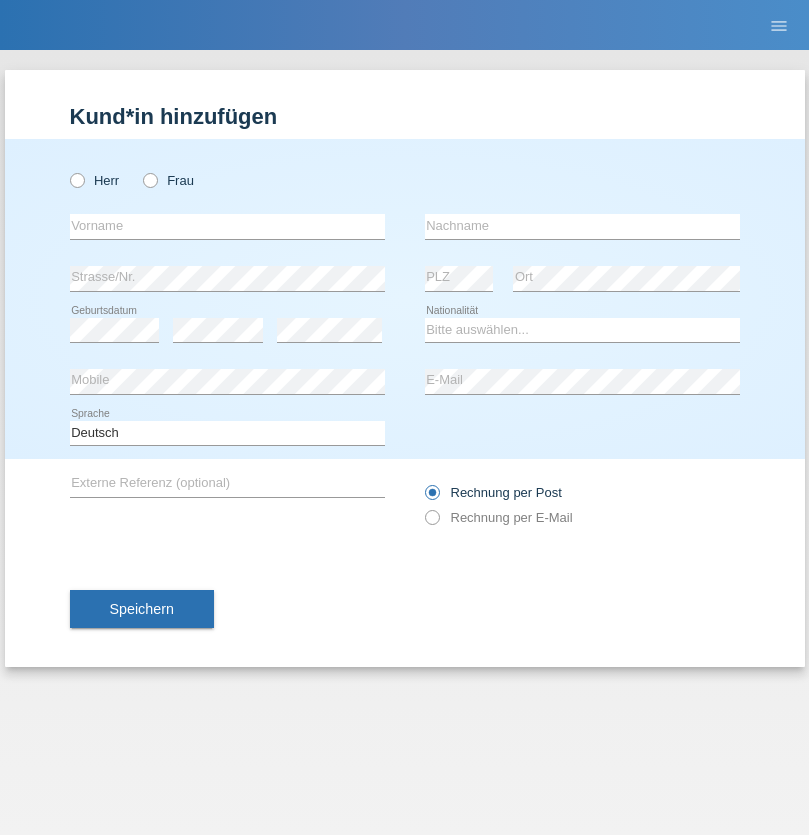 scroll, scrollTop: 0, scrollLeft: 0, axis: both 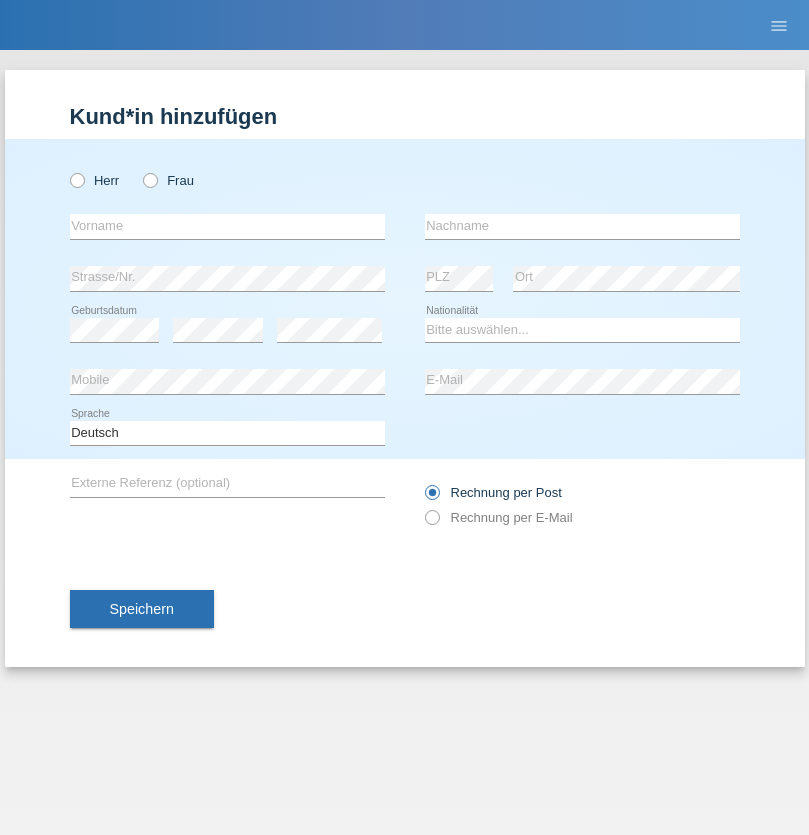 radio on "true" 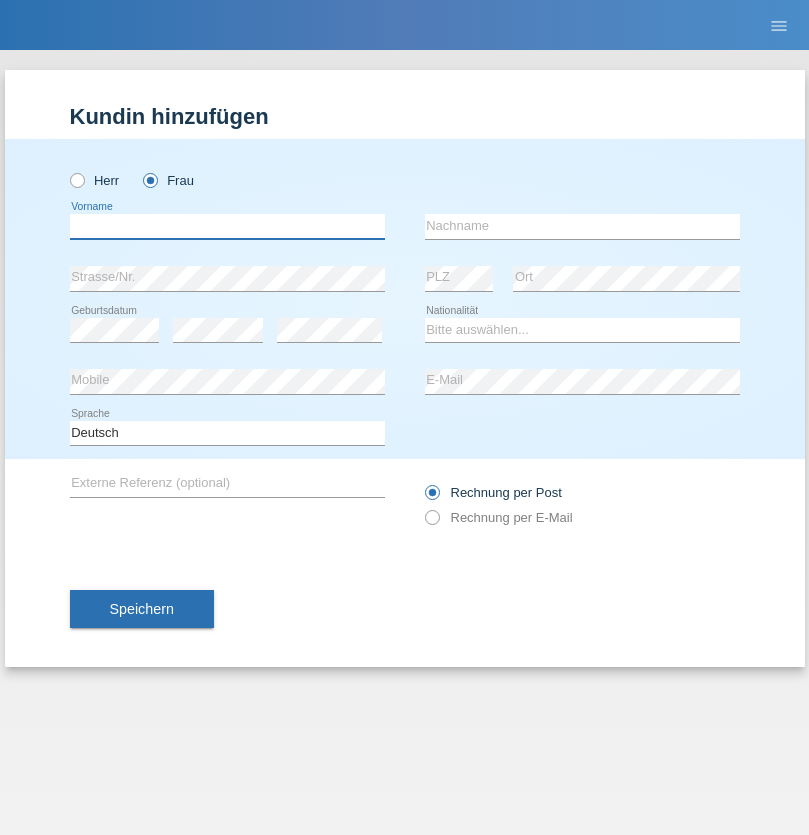 click at bounding box center [227, 226] 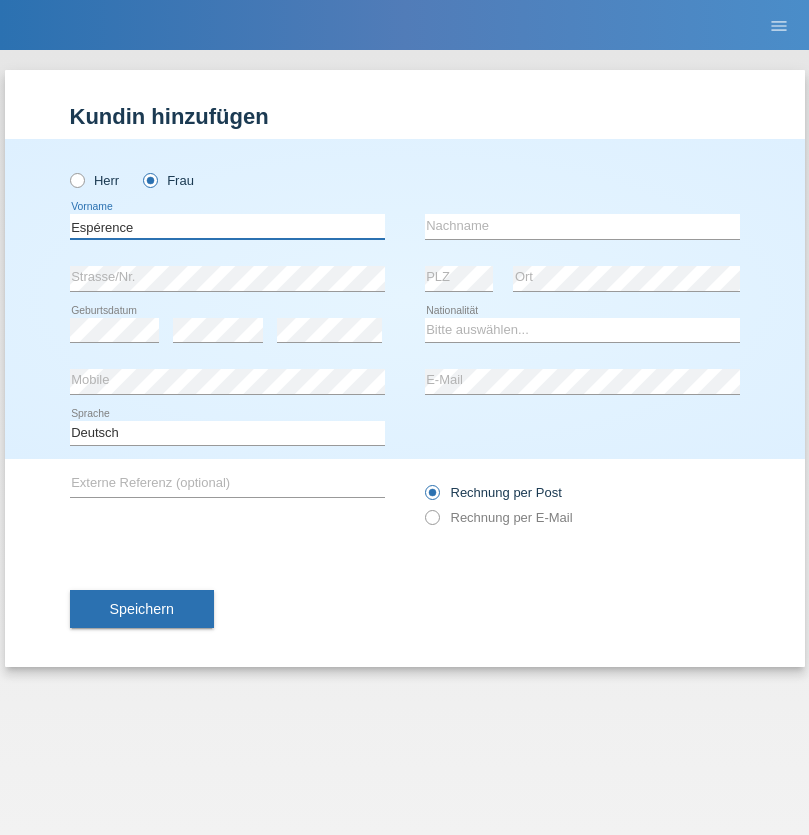 type on "Espérence" 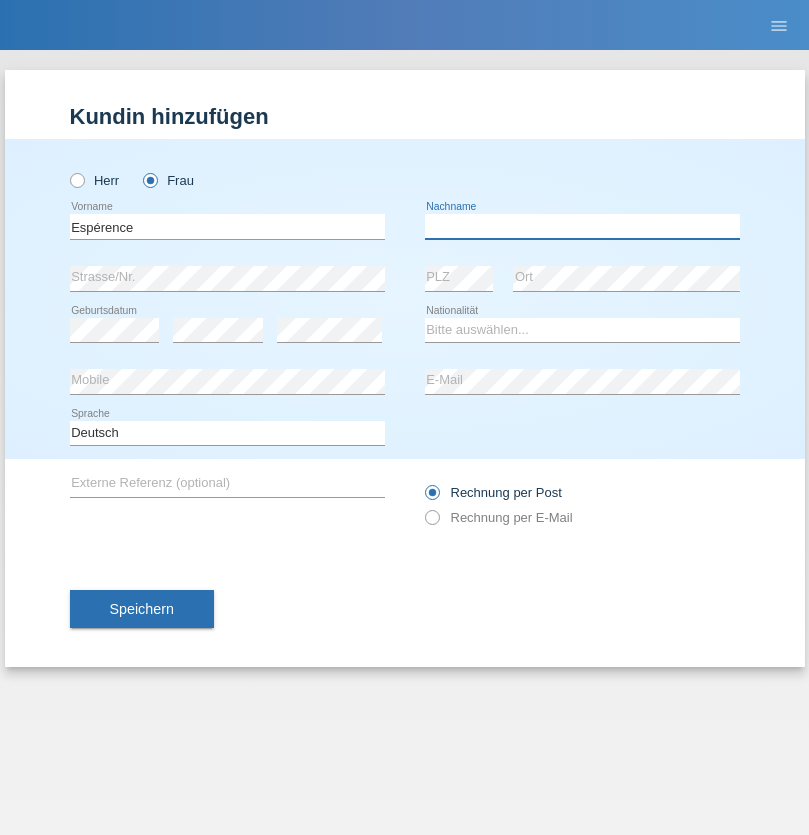 click at bounding box center (582, 226) 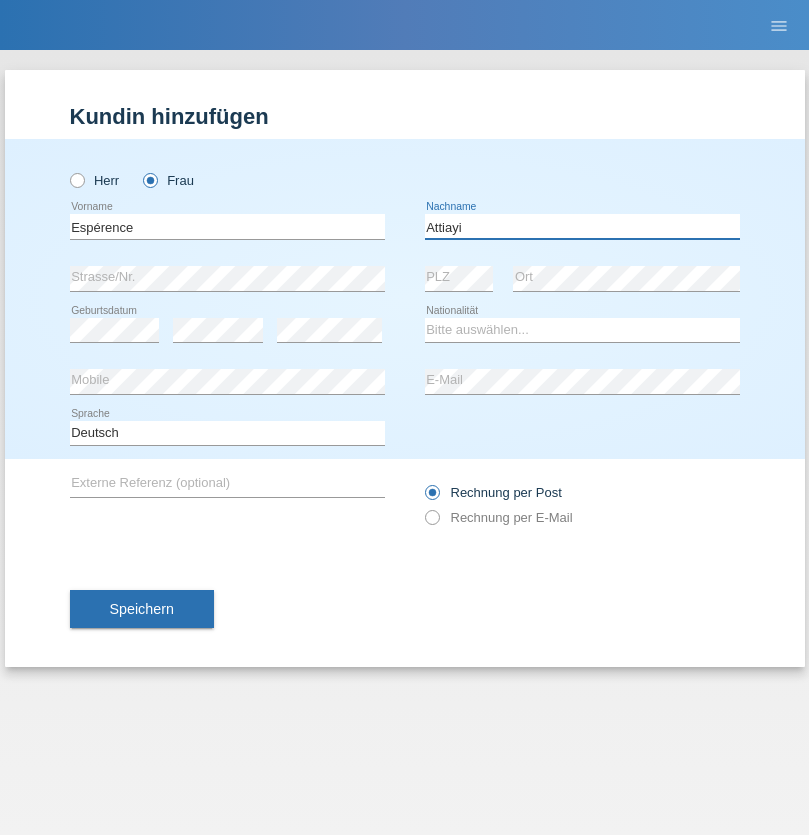 type on "Attiayi" 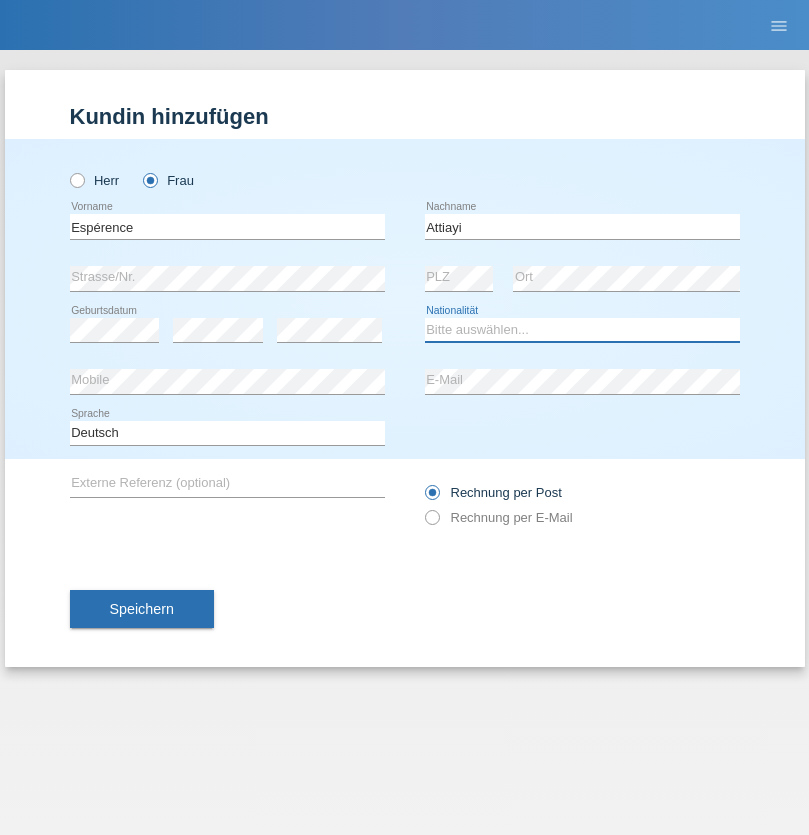 select on "CH" 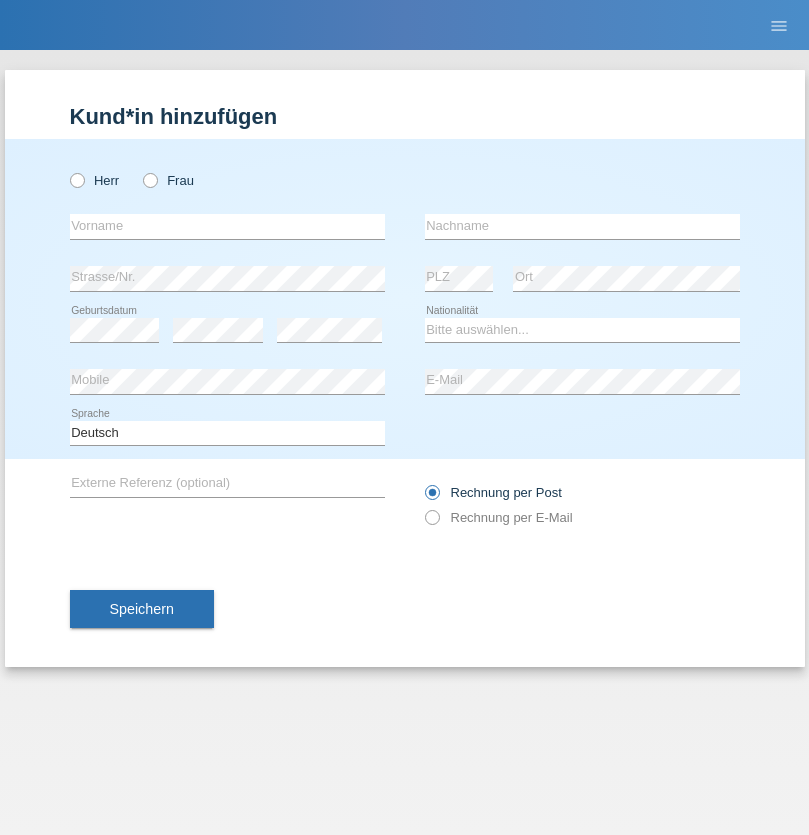 scroll, scrollTop: 0, scrollLeft: 0, axis: both 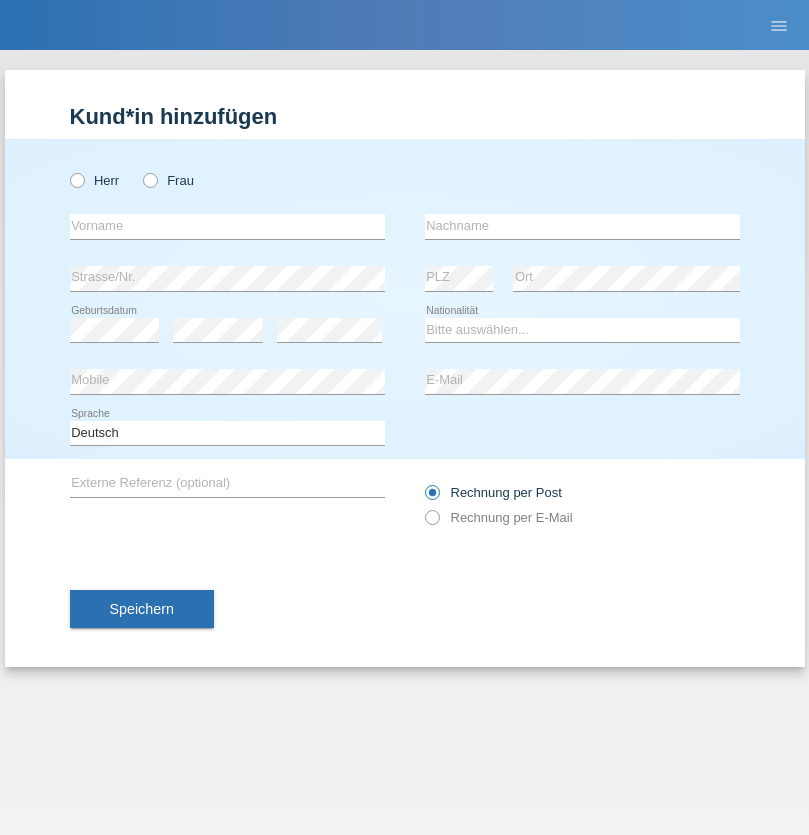 radio on "true" 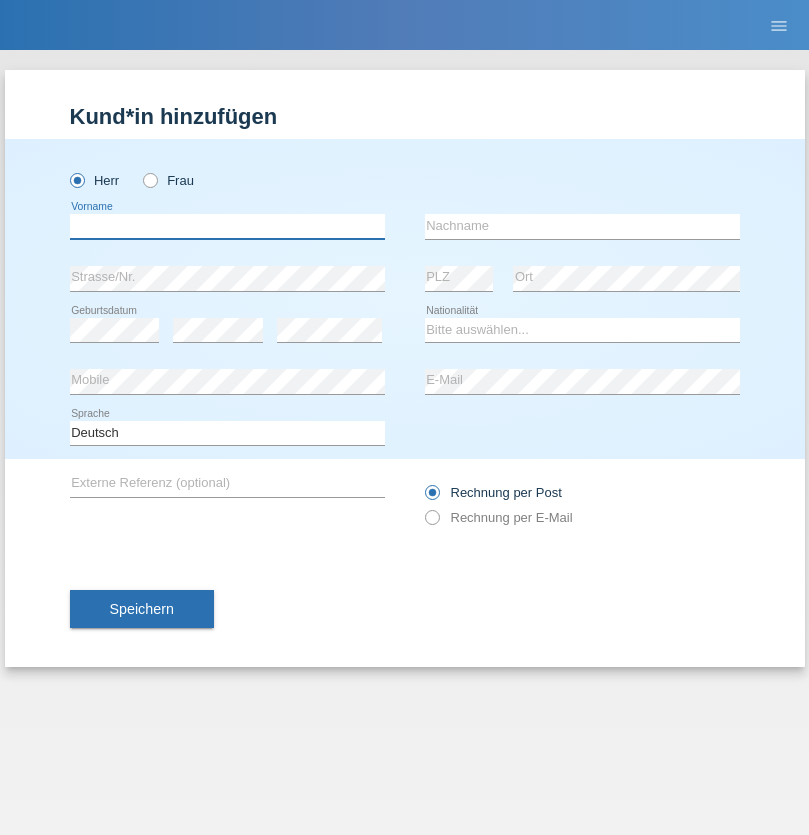 click at bounding box center (227, 226) 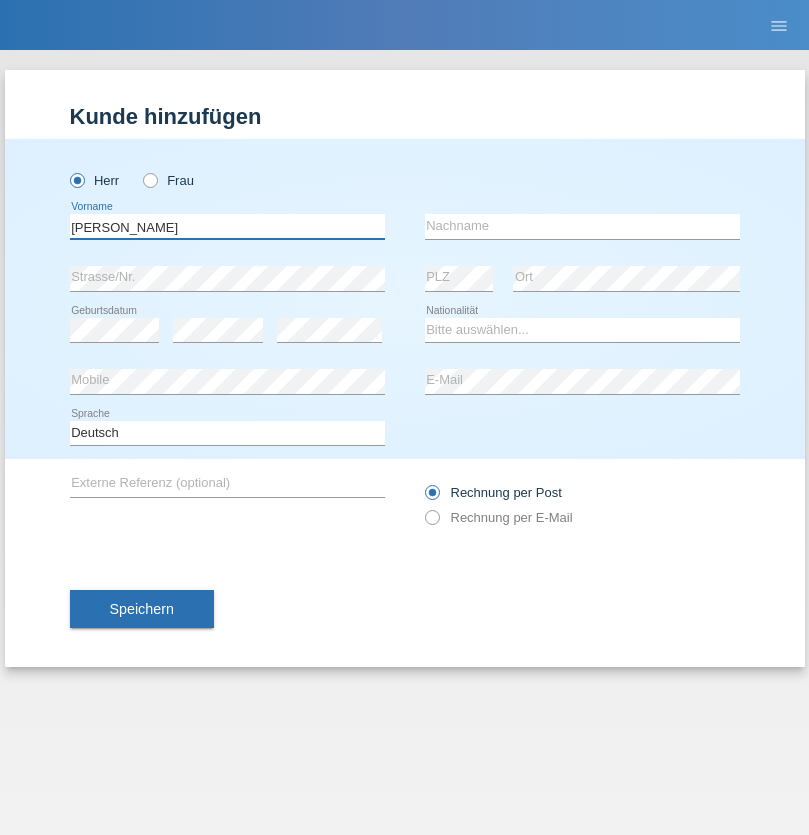 type on "Charles" 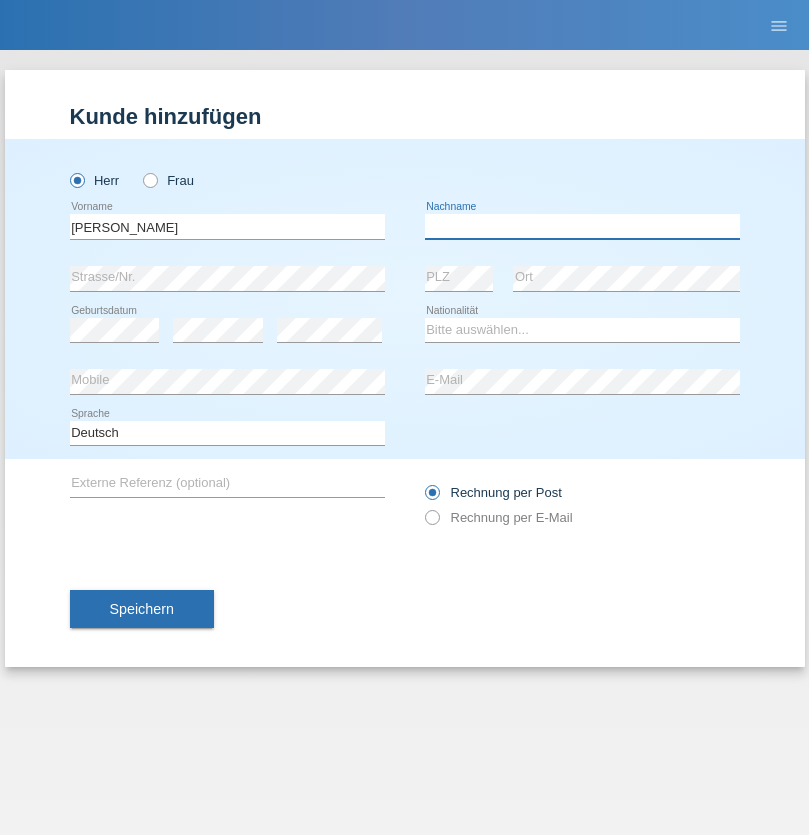 click at bounding box center (582, 226) 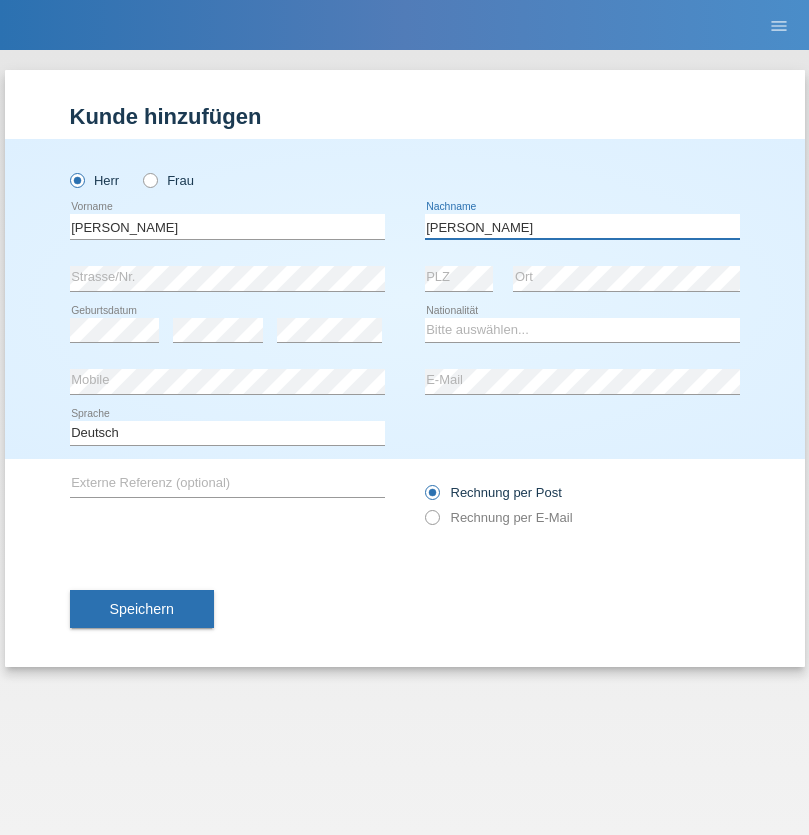 type on "Chetelat" 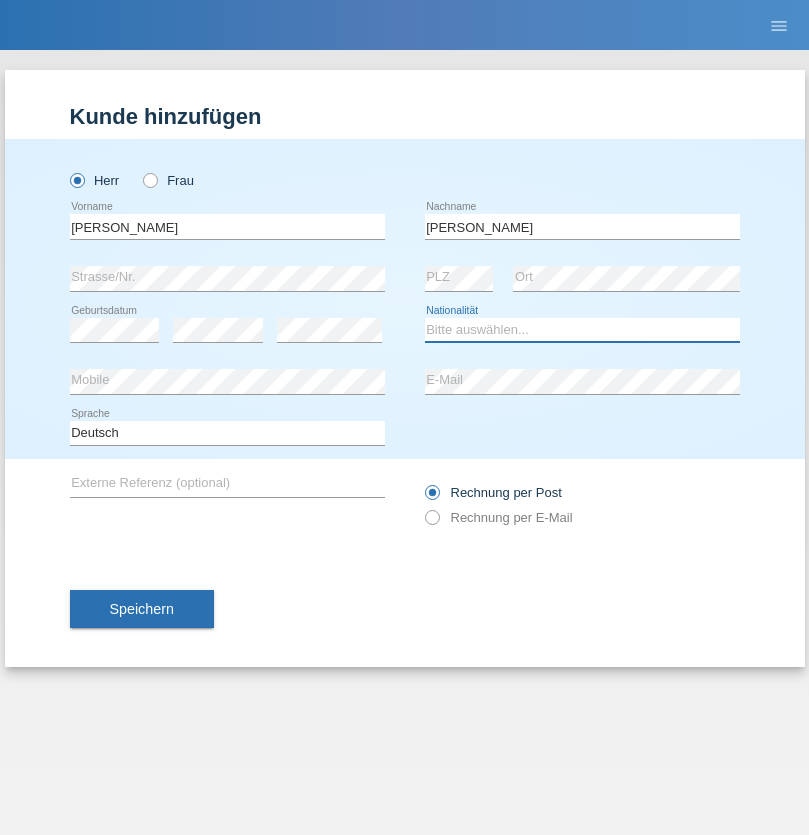 select on "CH" 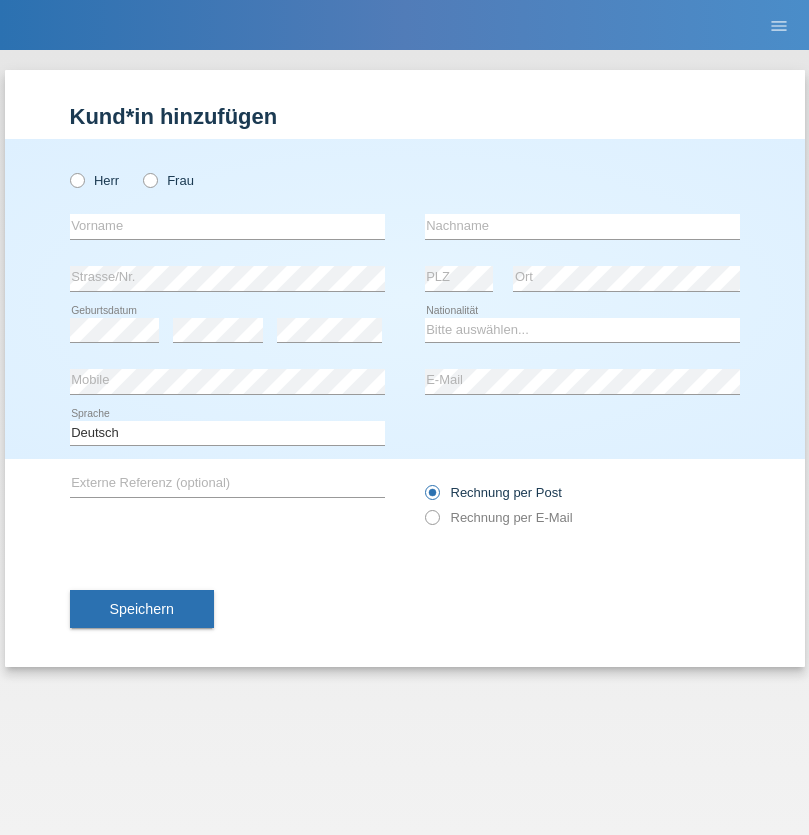 scroll, scrollTop: 0, scrollLeft: 0, axis: both 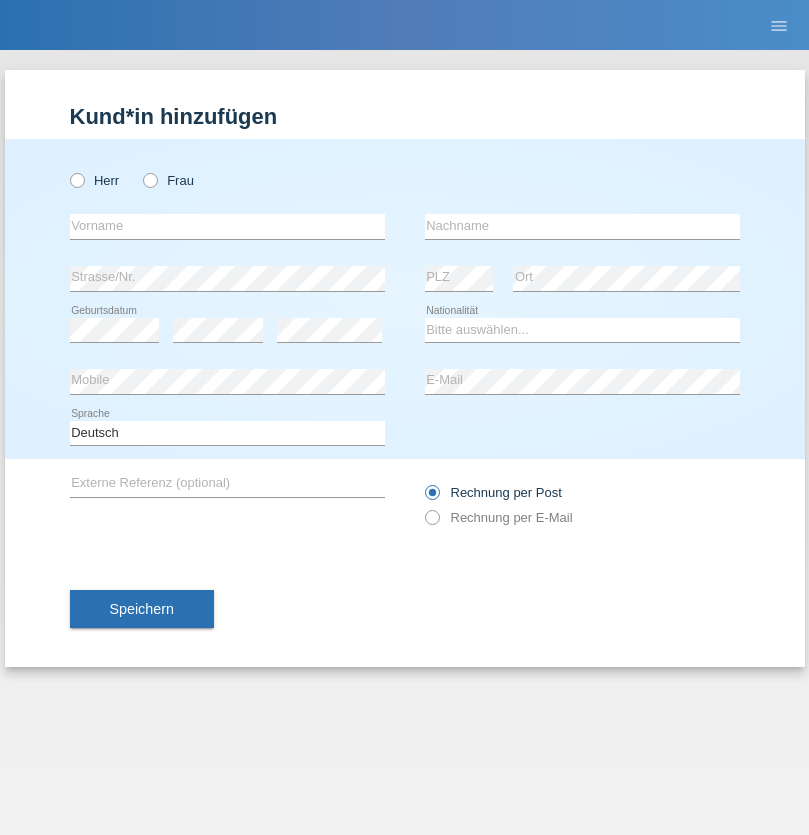 radio on "true" 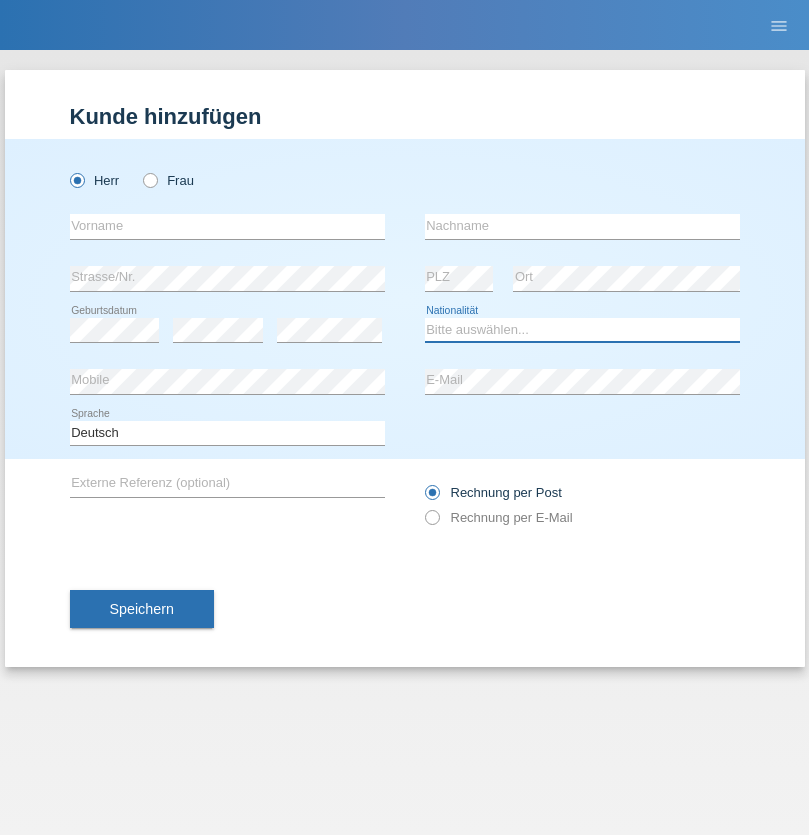 select on "XK" 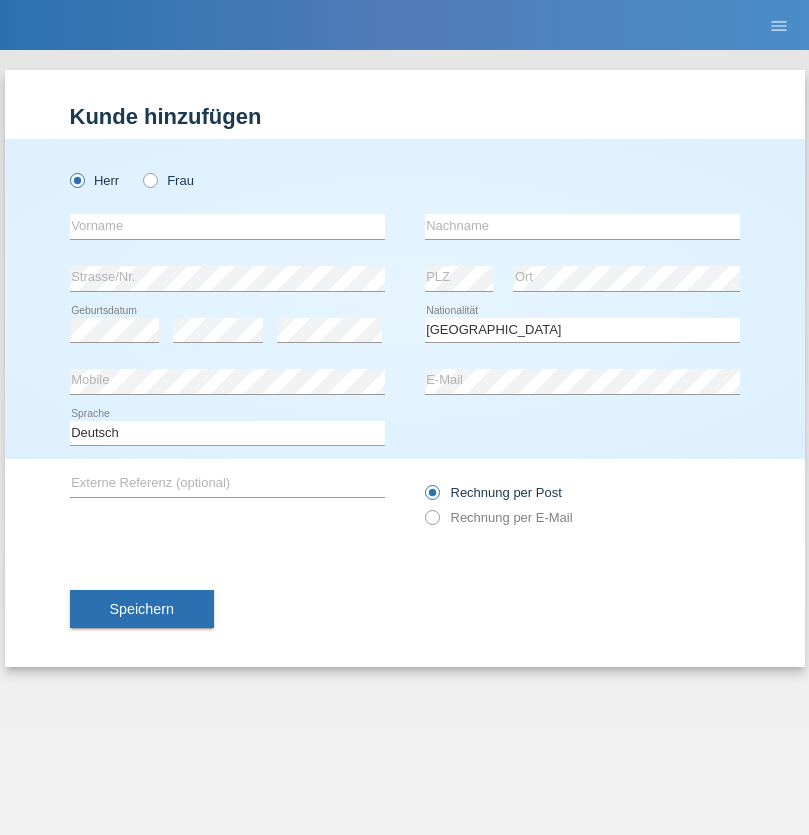 select on "C" 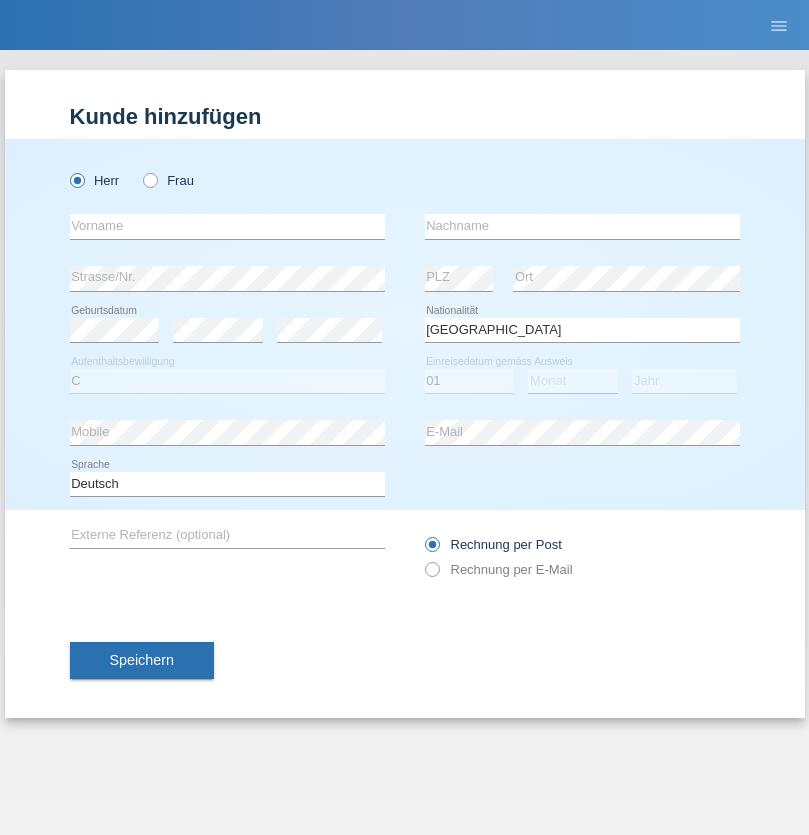 select on "02" 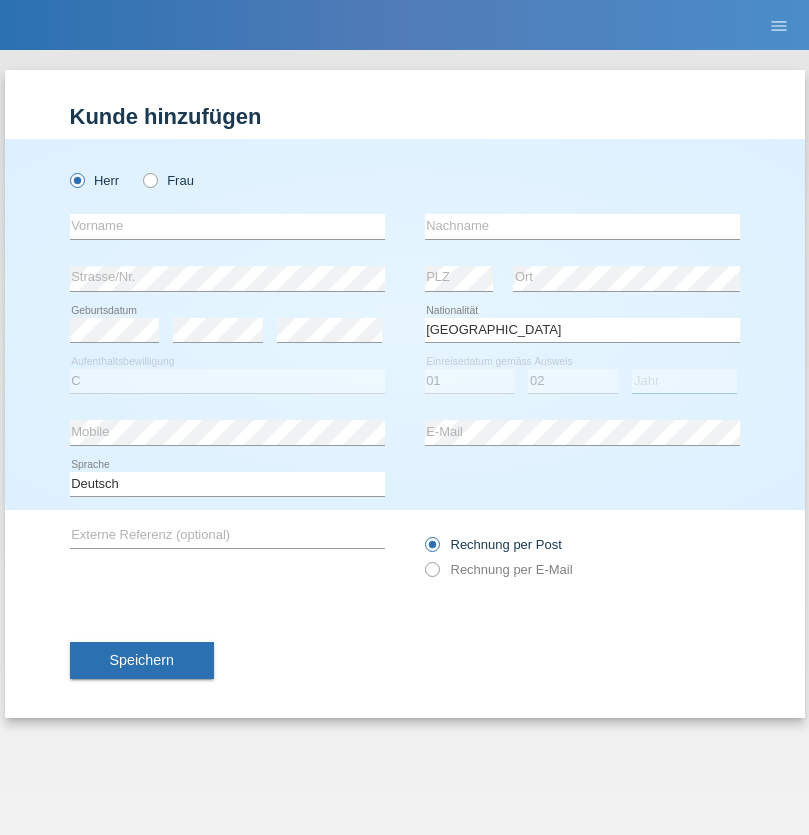 select on "1980" 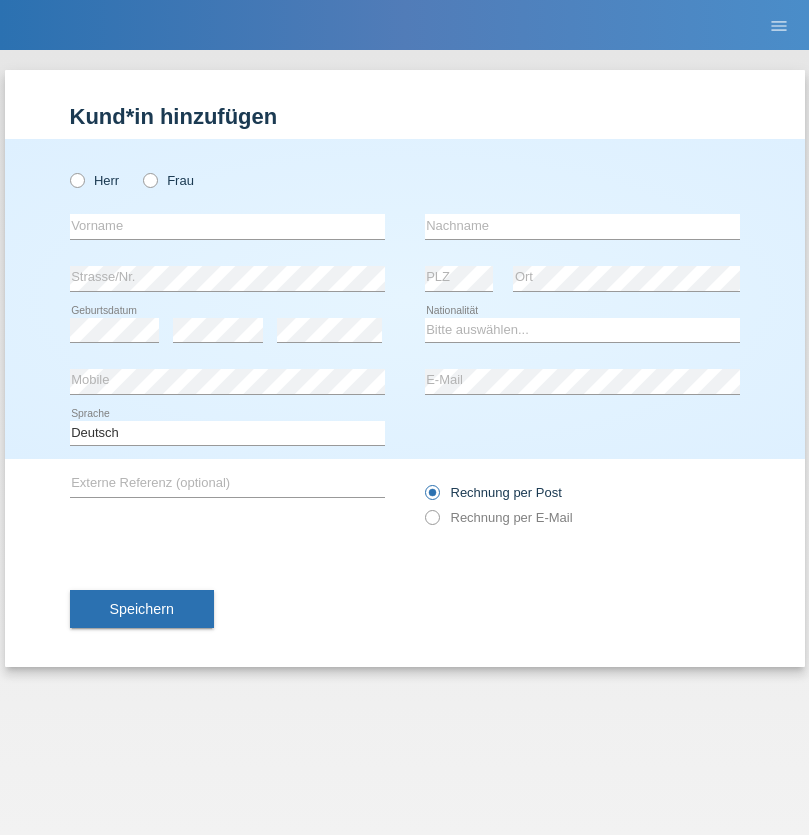 scroll, scrollTop: 0, scrollLeft: 0, axis: both 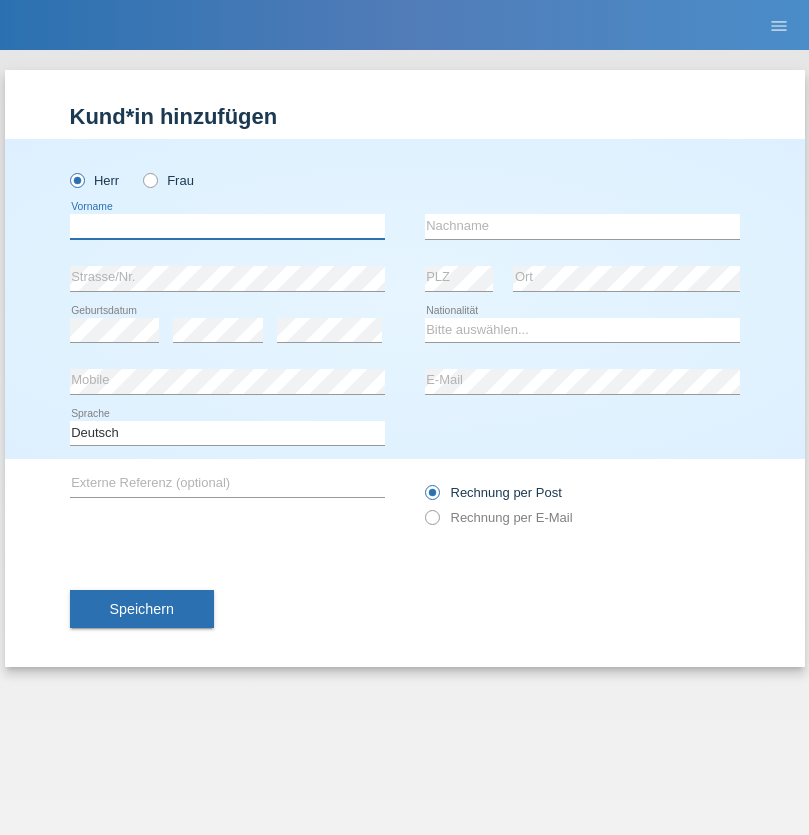 click at bounding box center [227, 226] 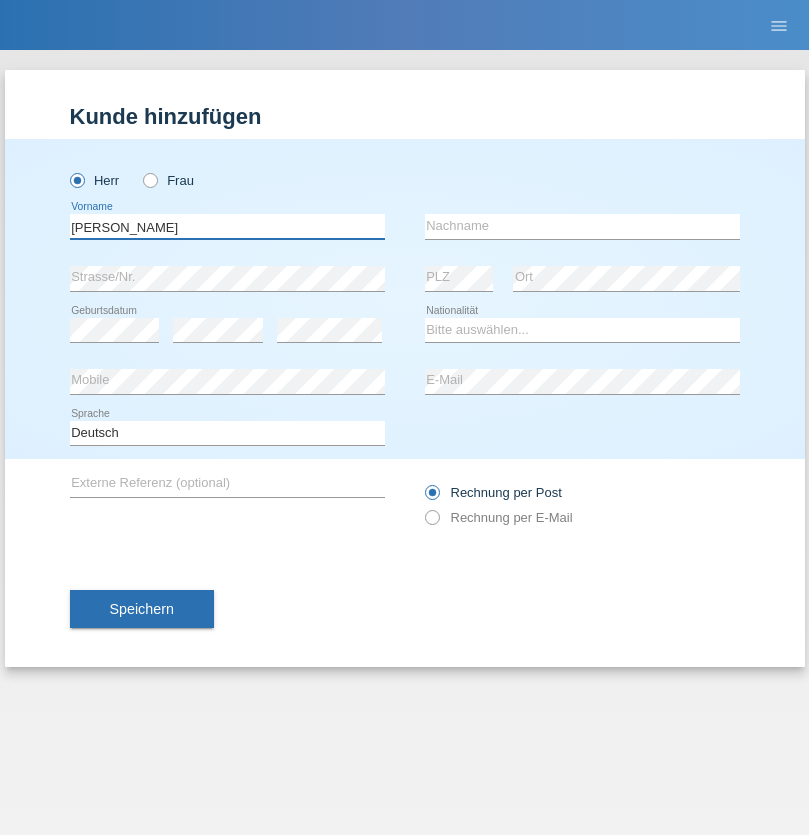 type on "[PERSON_NAME]" 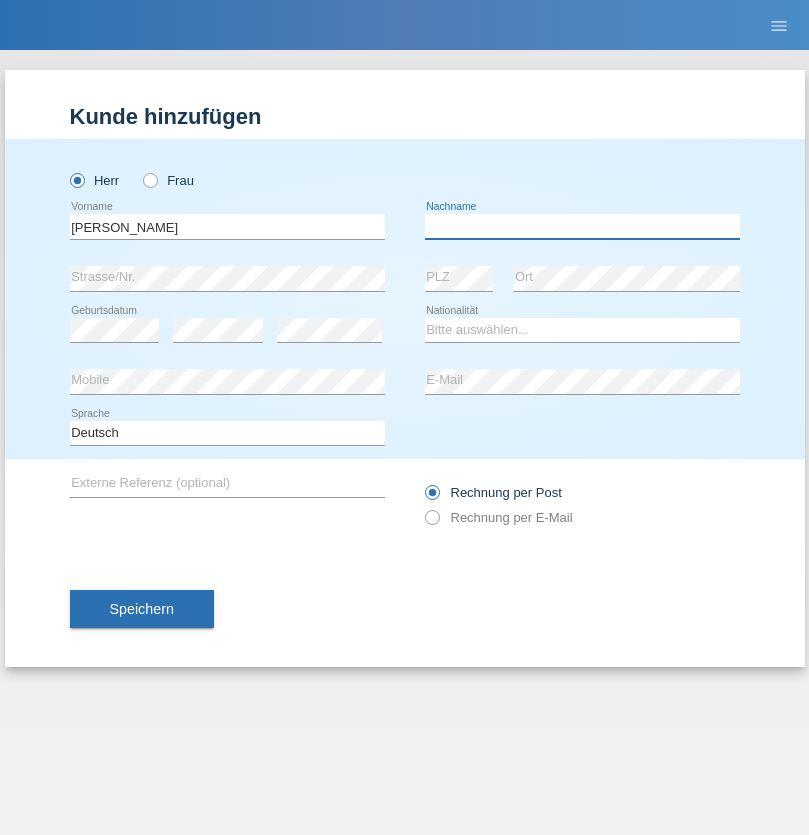click at bounding box center (582, 226) 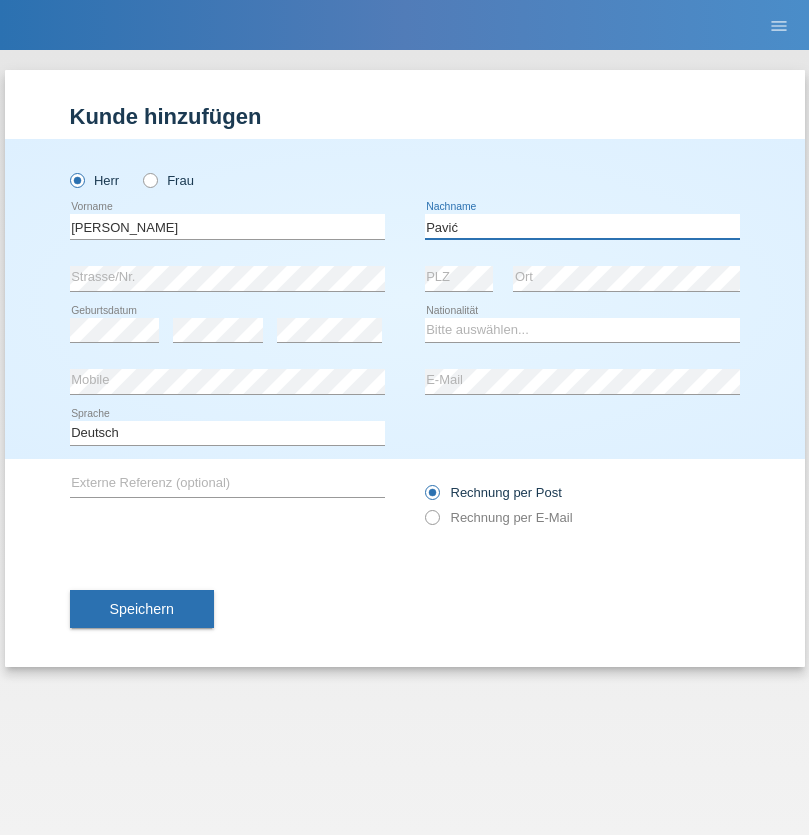 type on "Pavić" 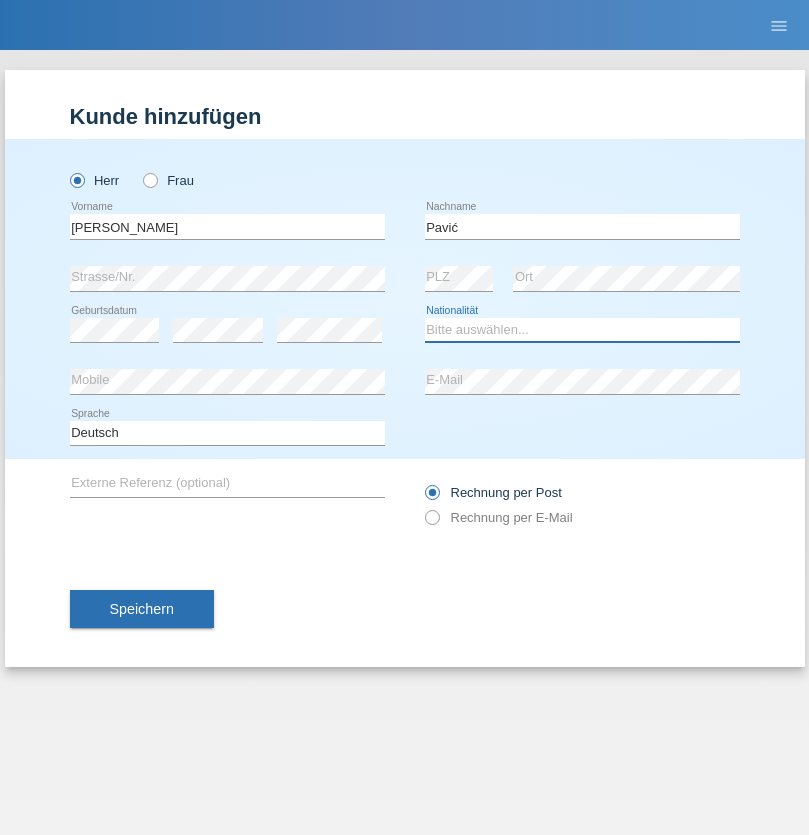select on "HR" 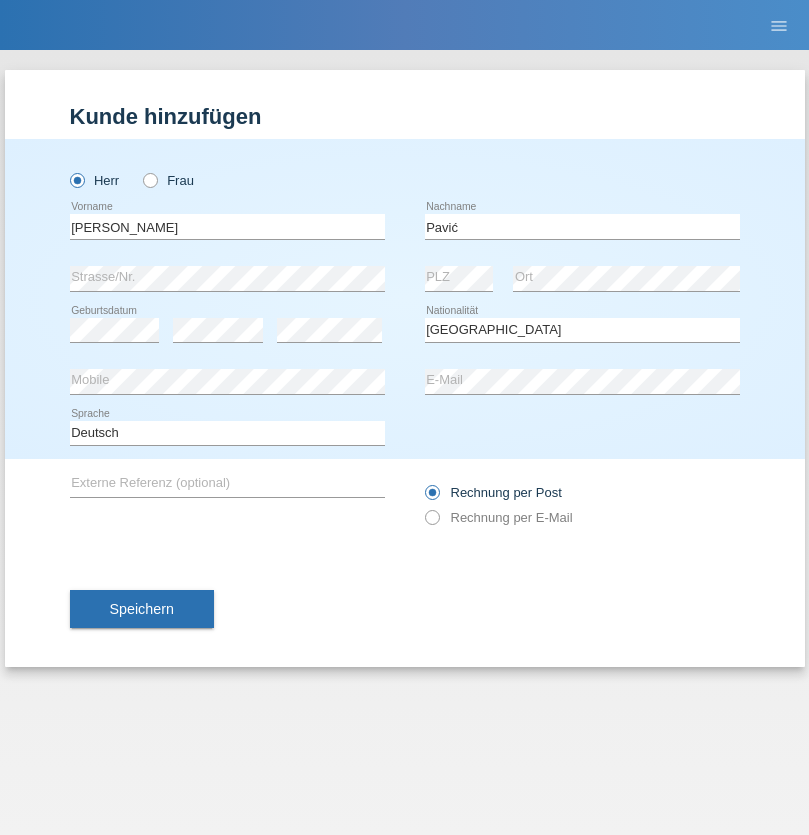 select on "C" 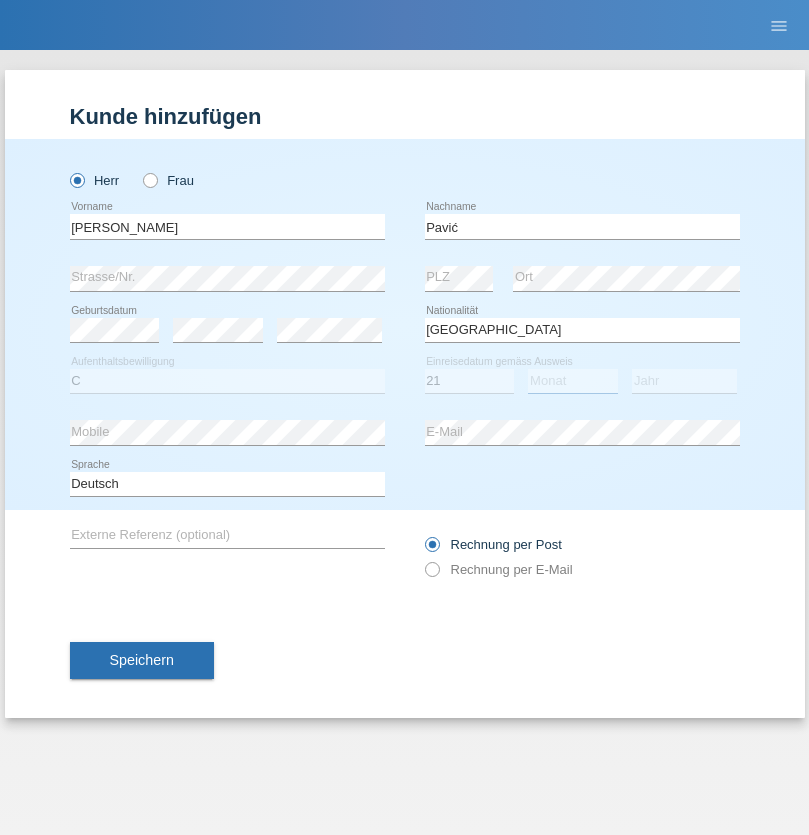 select on "04" 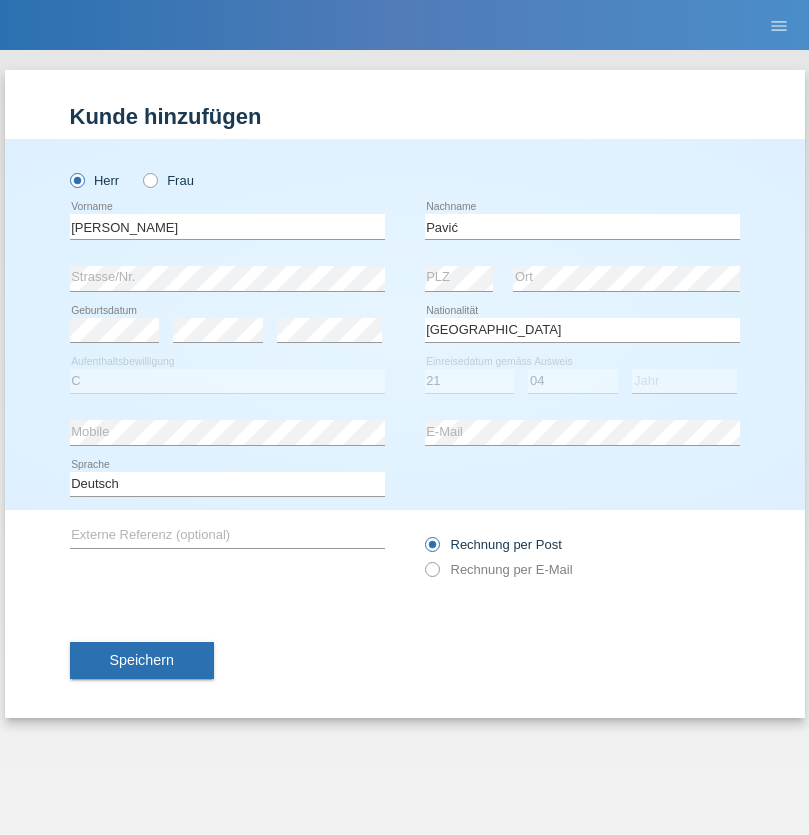 select on "2006" 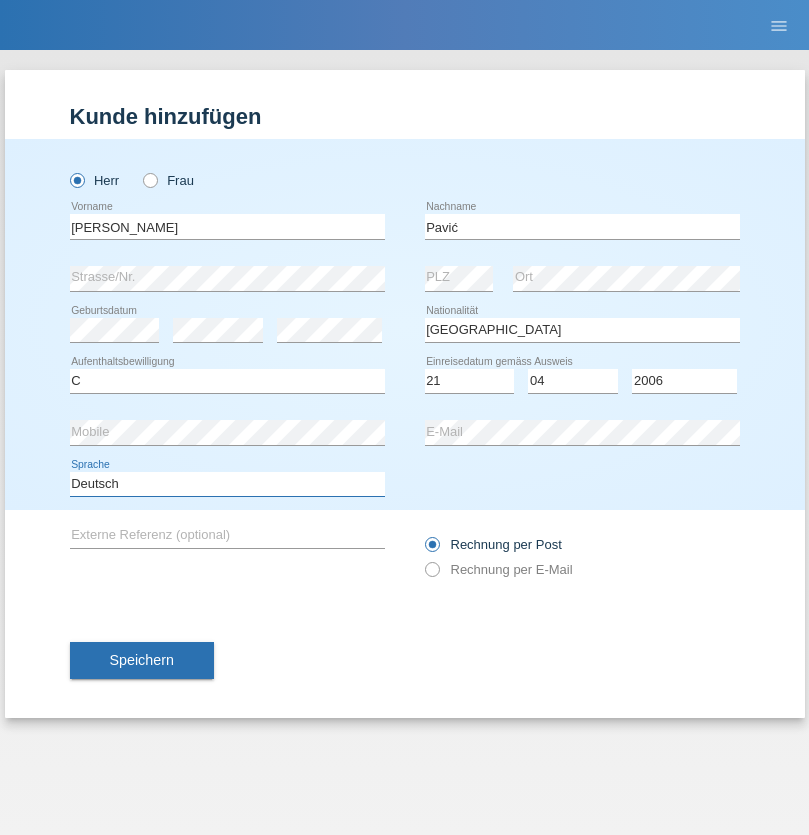 select on "en" 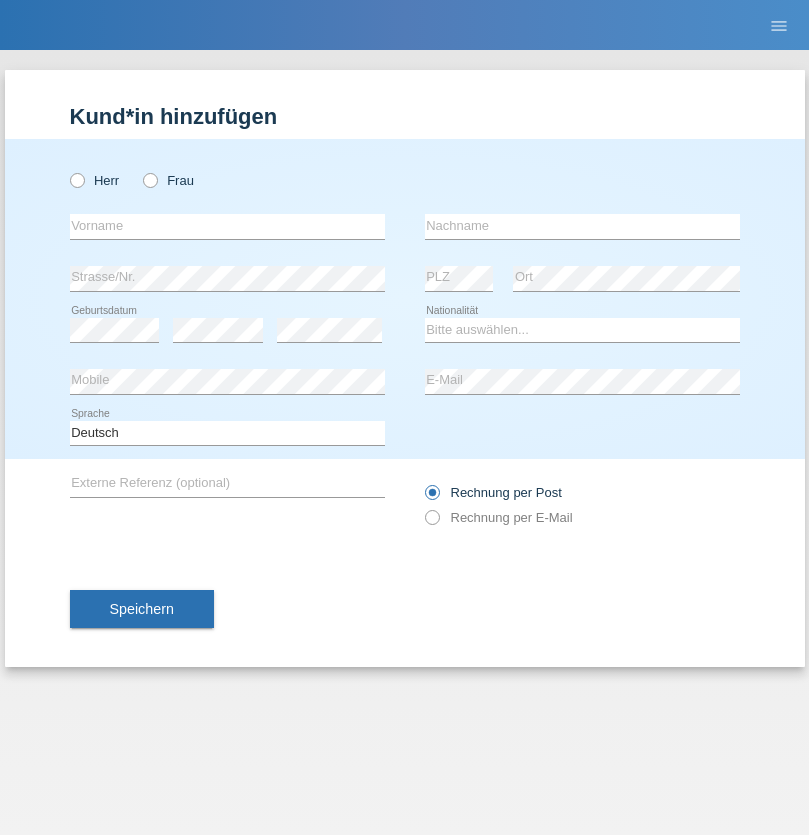scroll, scrollTop: 0, scrollLeft: 0, axis: both 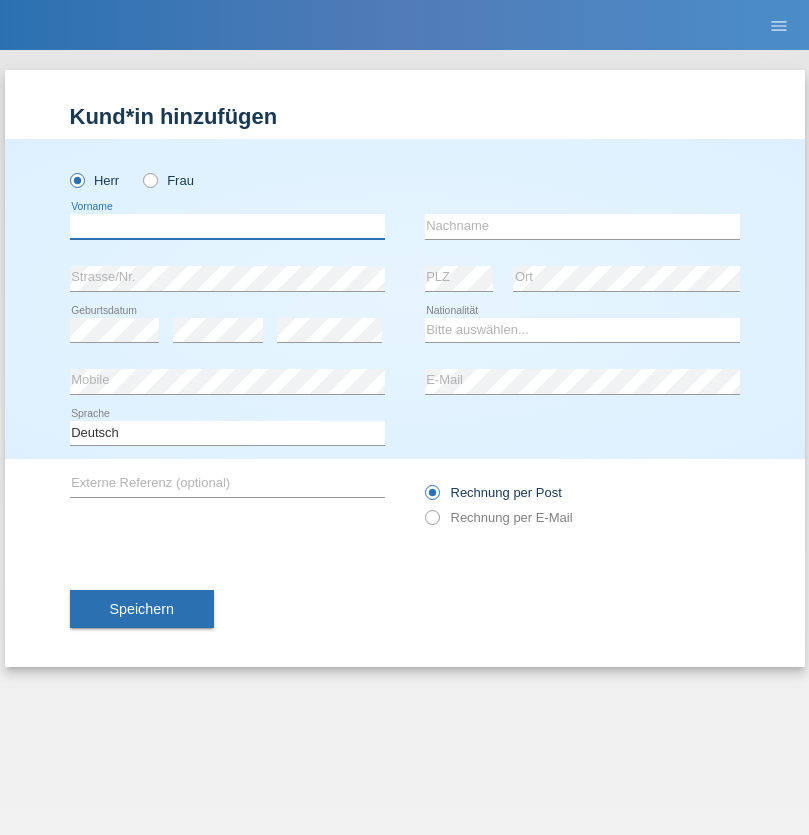 click at bounding box center [227, 226] 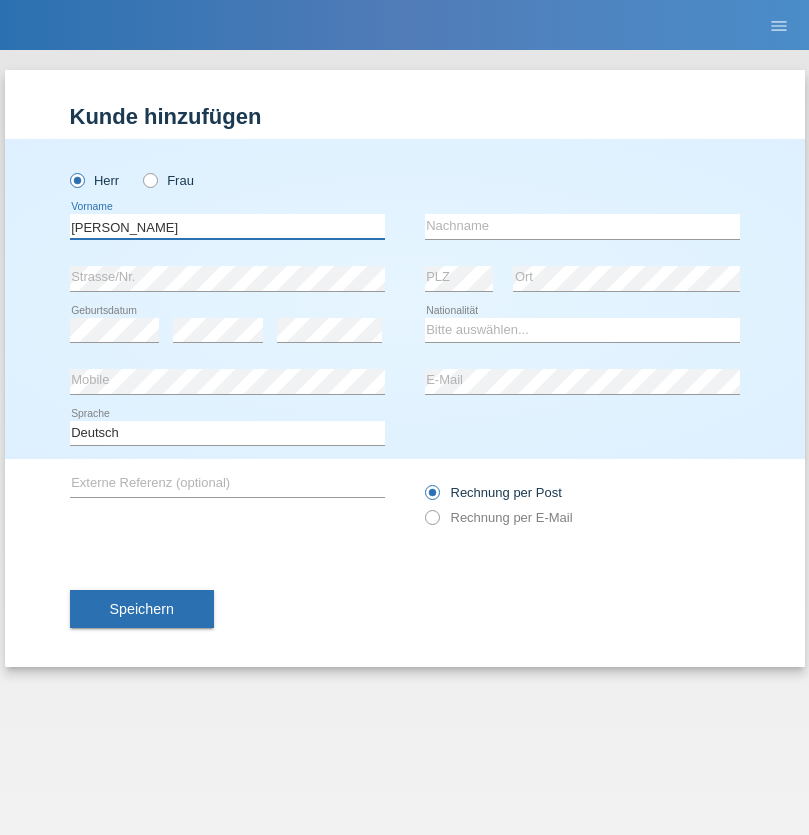 type on "Josip" 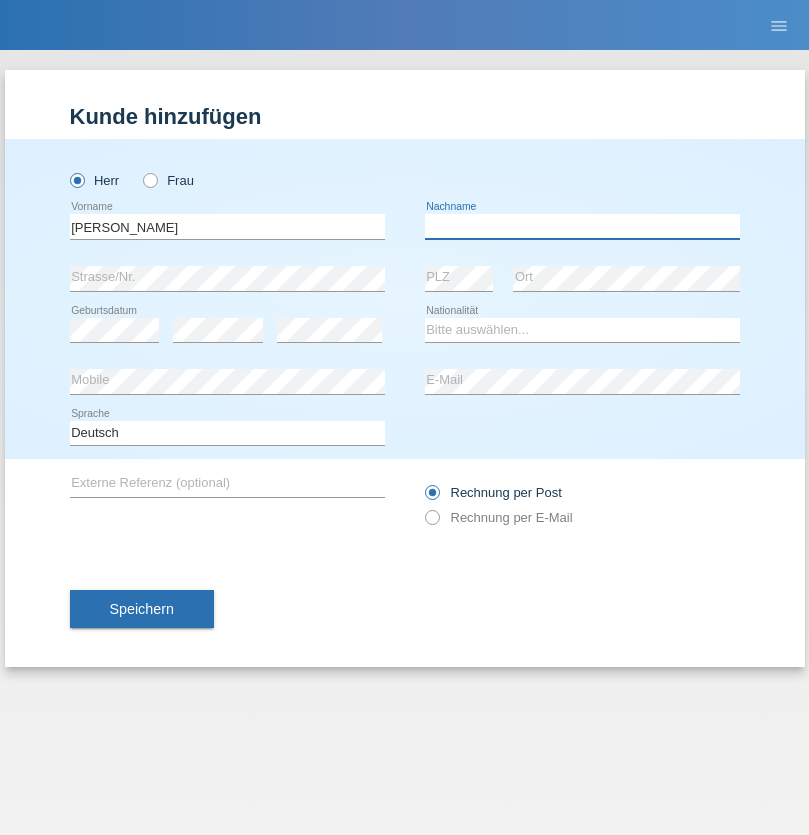 click at bounding box center (582, 226) 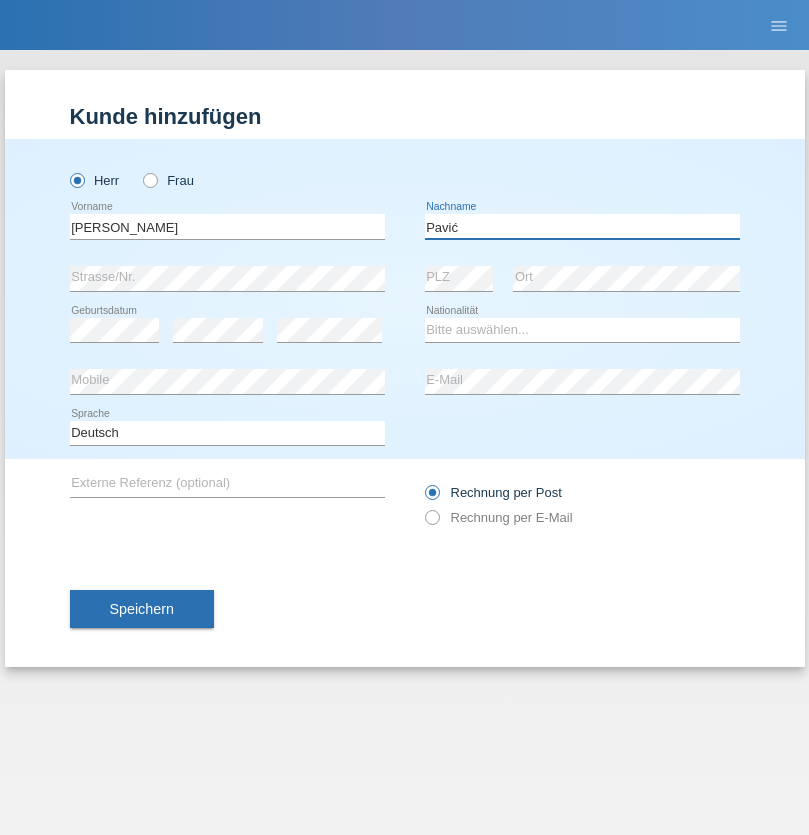 type on "Pavić" 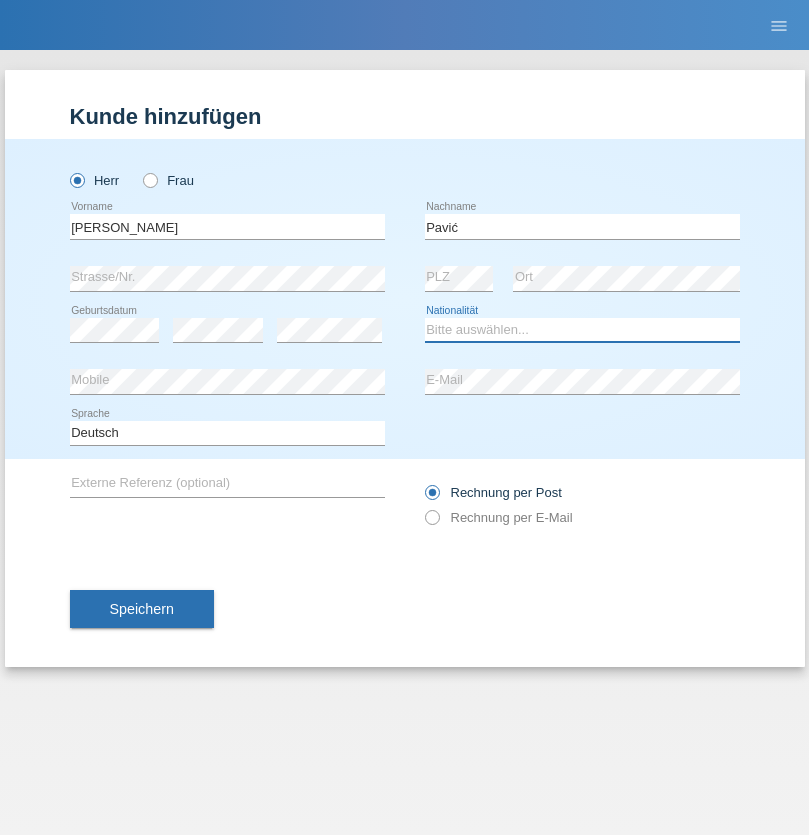 select on "HR" 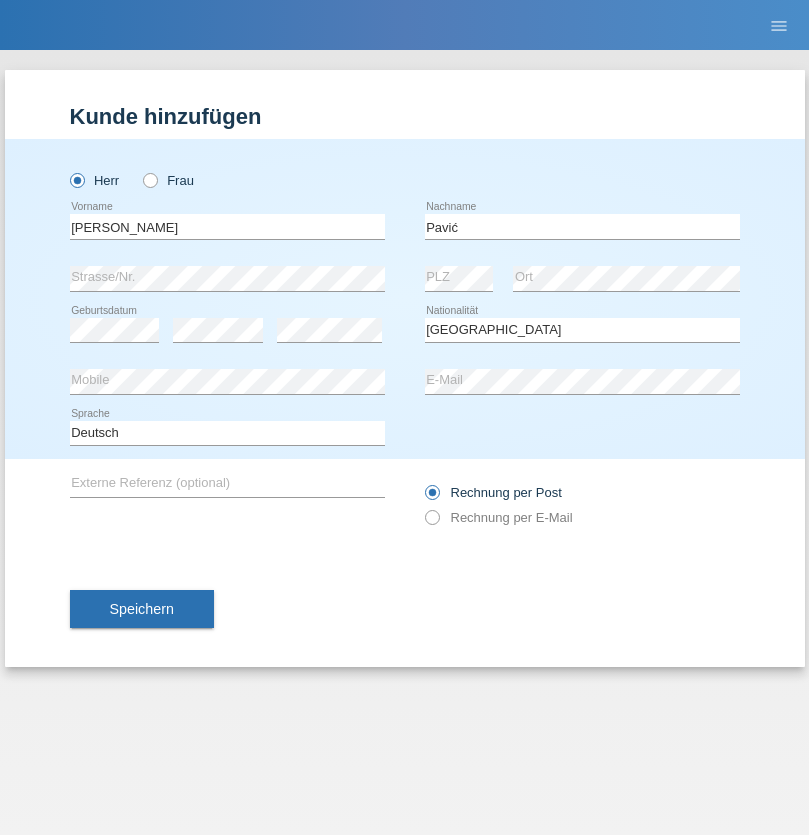 select on "C" 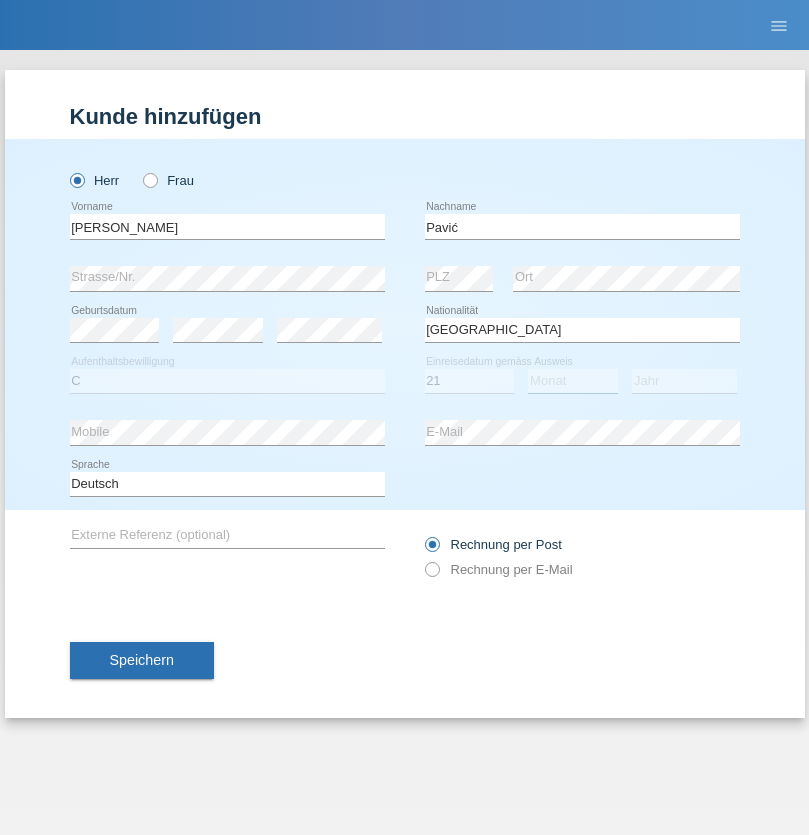 select on "04" 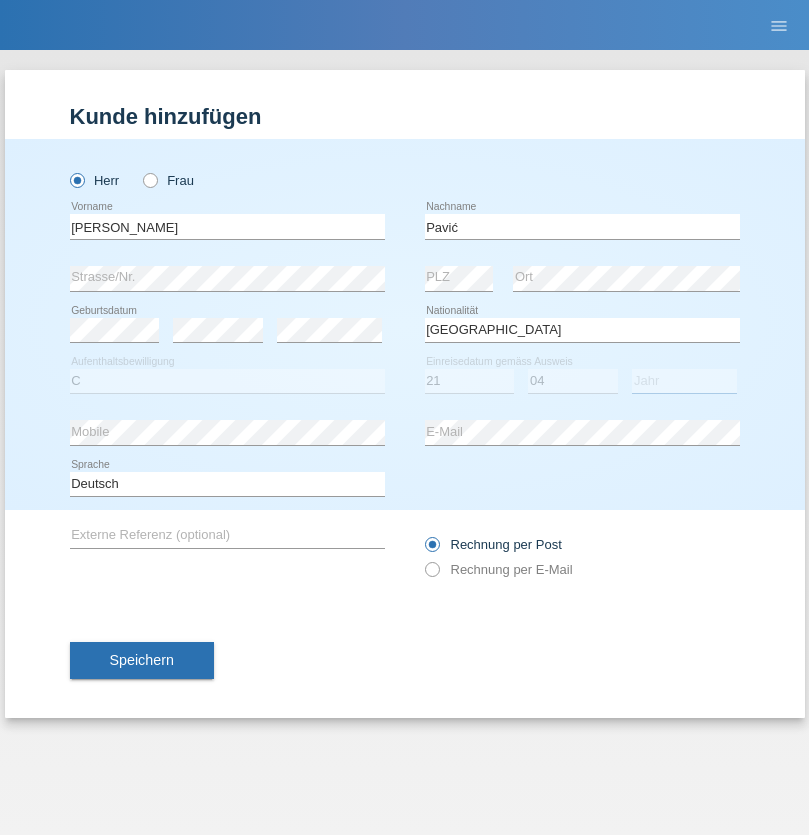 select on "2006" 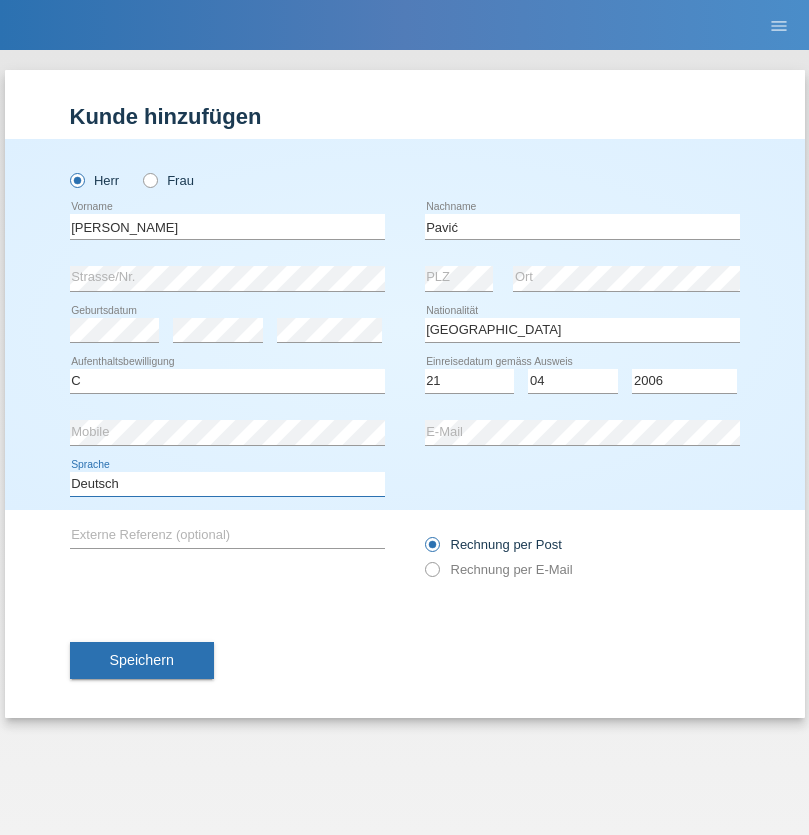 select on "en" 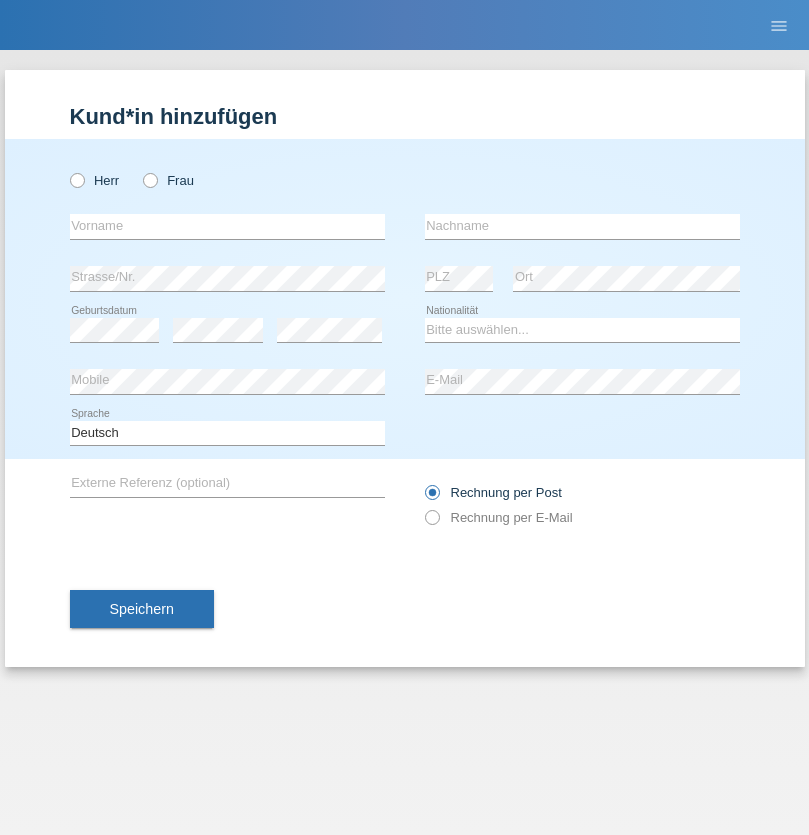 scroll, scrollTop: 0, scrollLeft: 0, axis: both 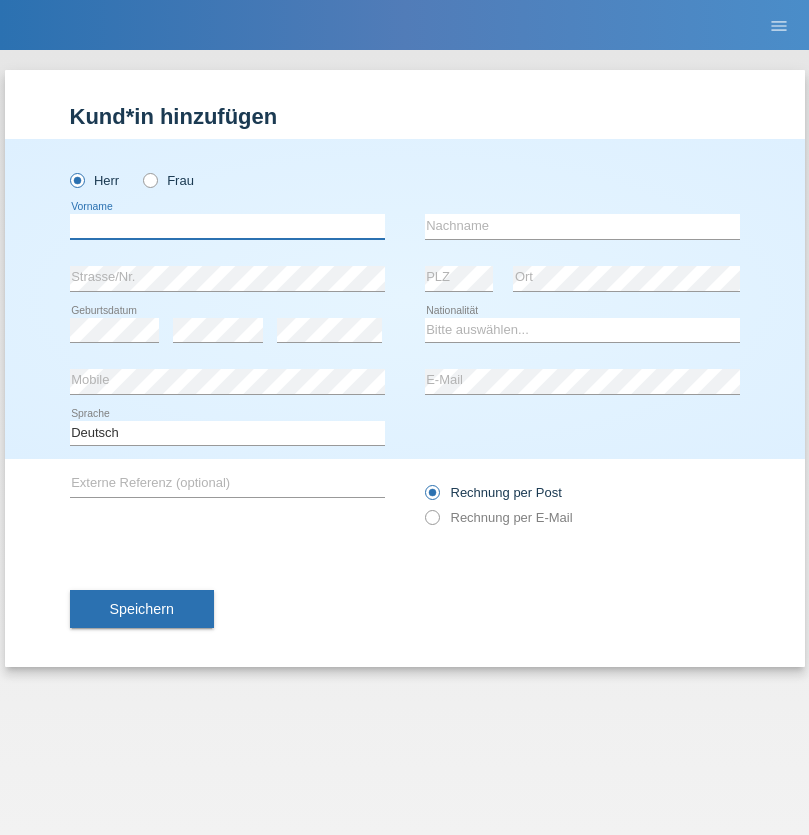click at bounding box center [227, 226] 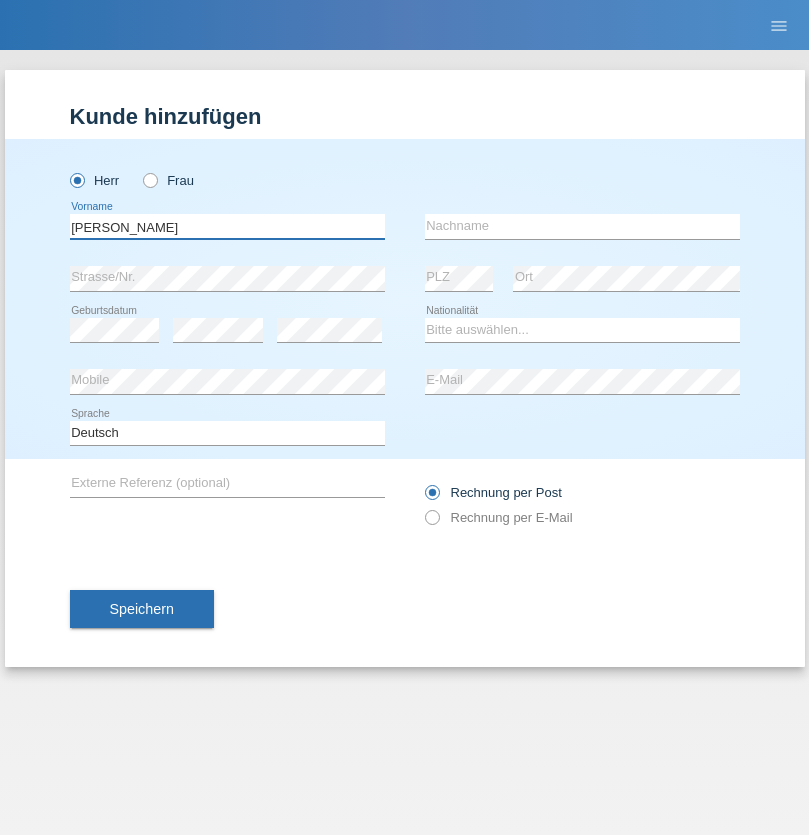 type on "Artur" 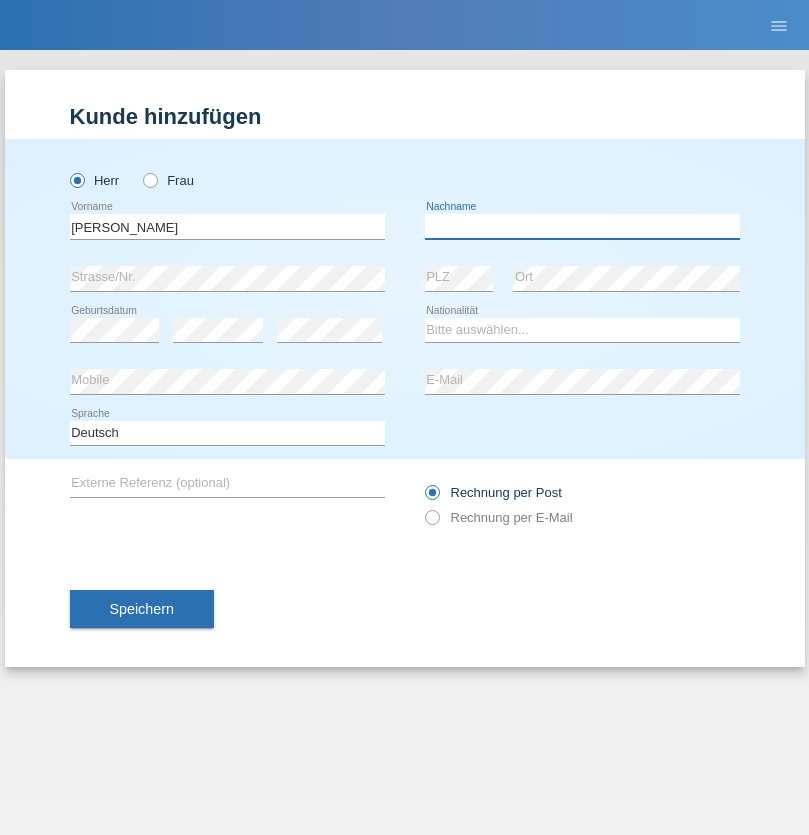 click at bounding box center [582, 226] 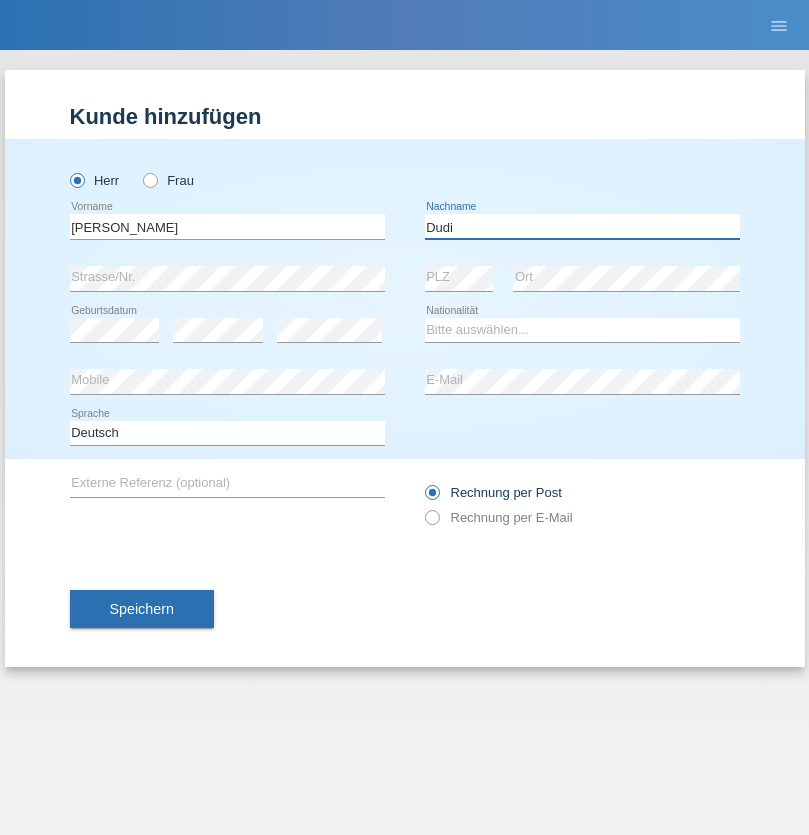 type on "Dudi" 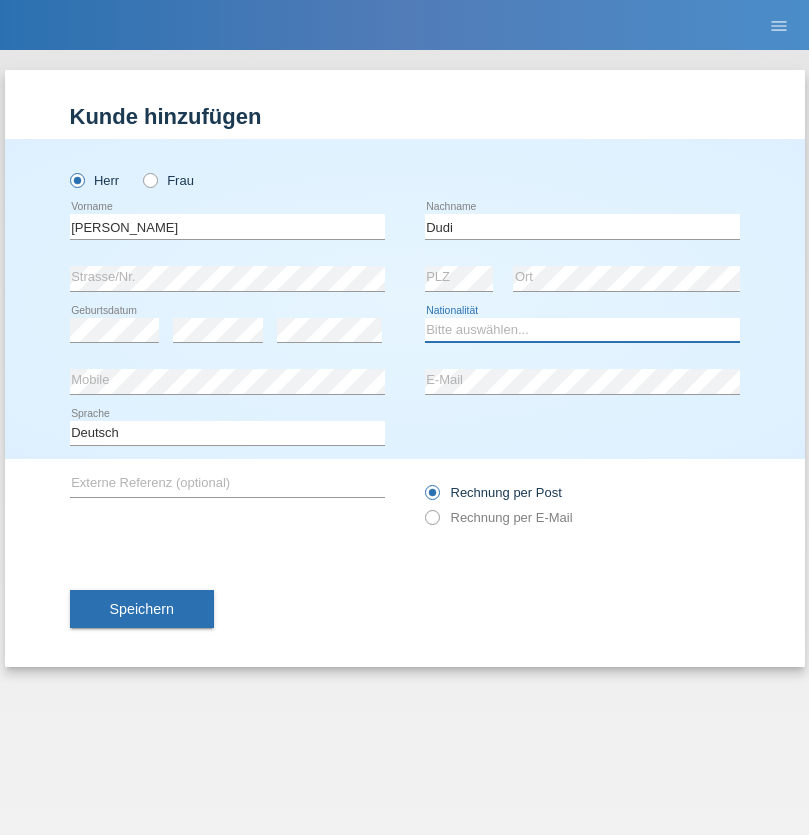 select on "SK" 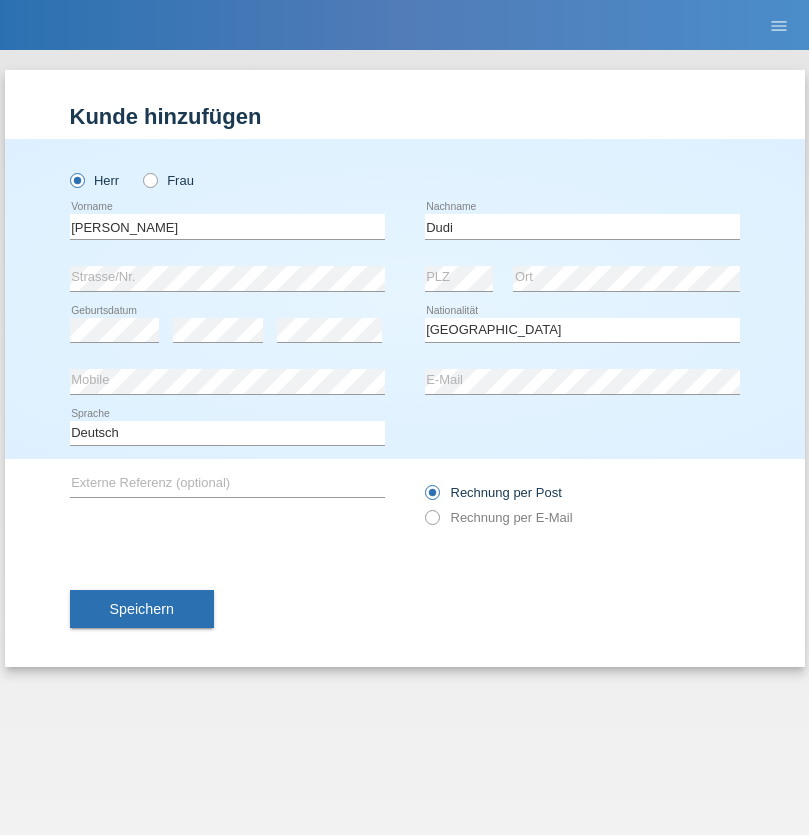 select on "C" 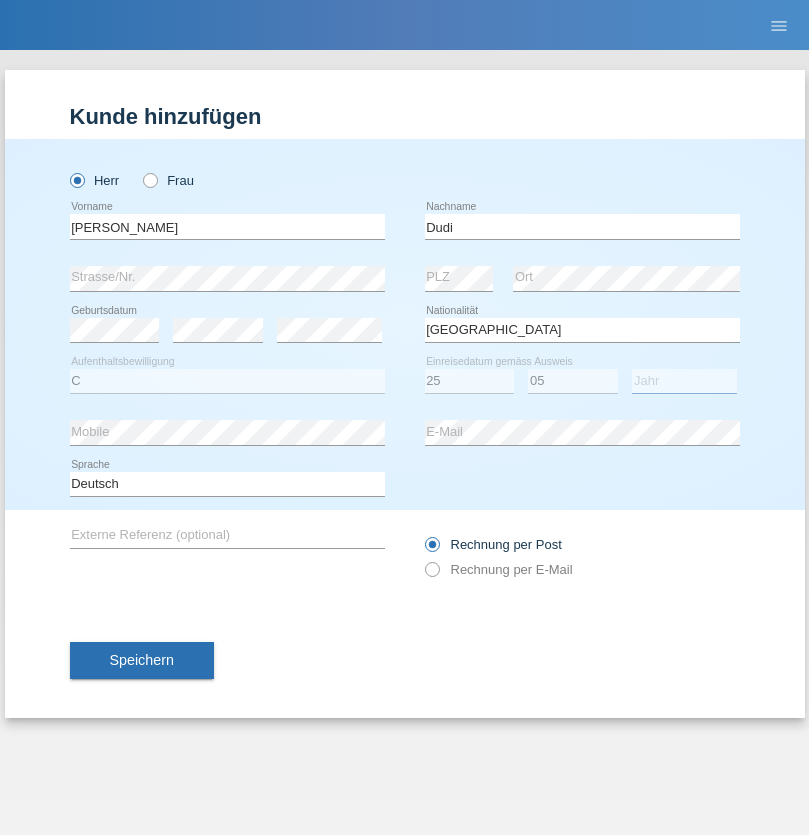 select on "2021" 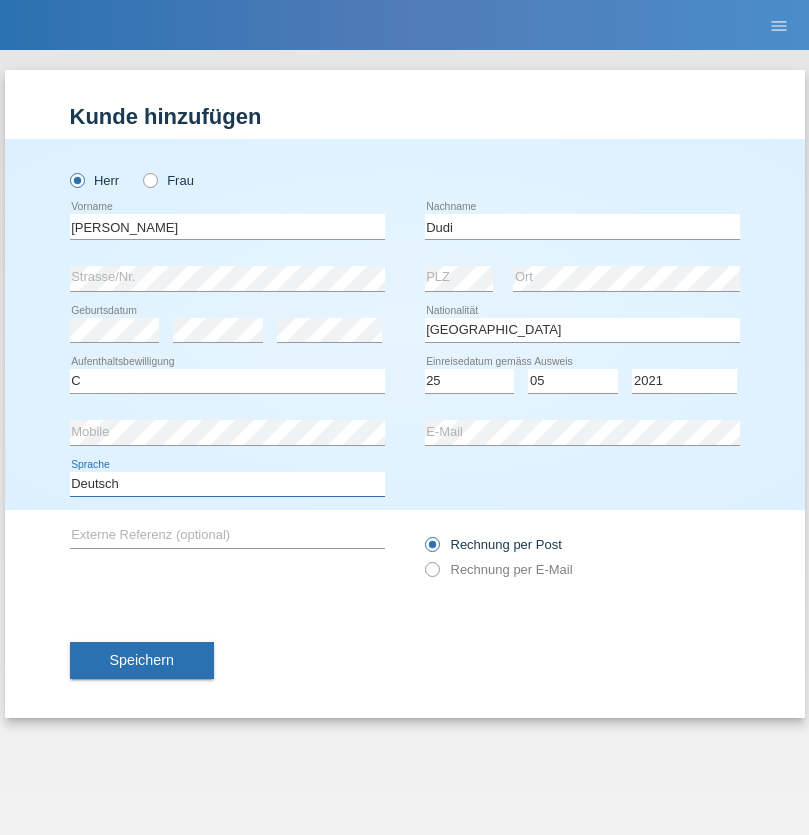 select on "en" 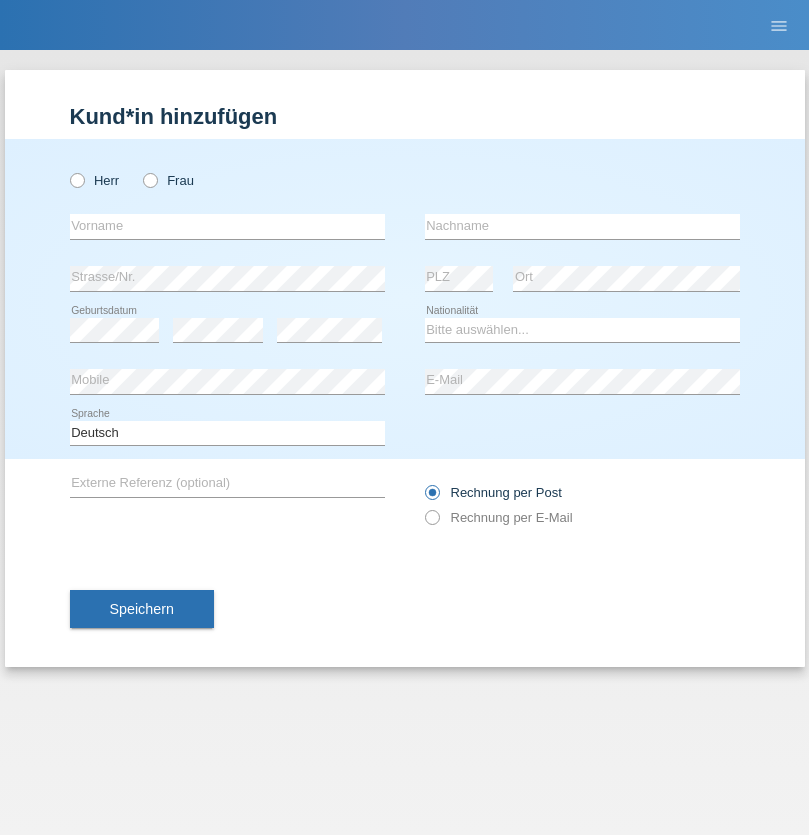scroll, scrollTop: 0, scrollLeft: 0, axis: both 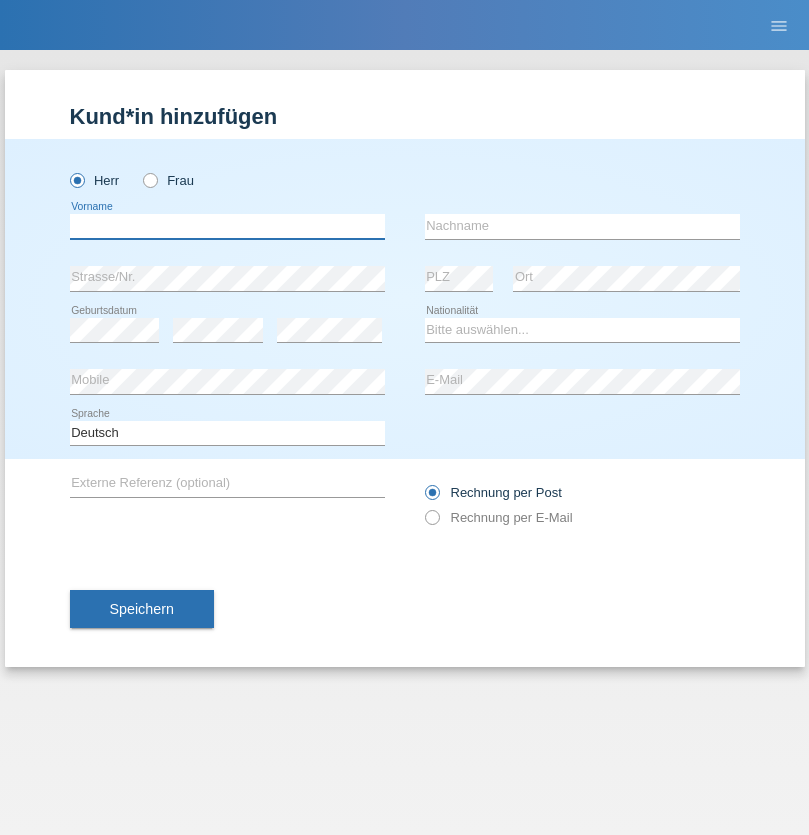 click at bounding box center (227, 226) 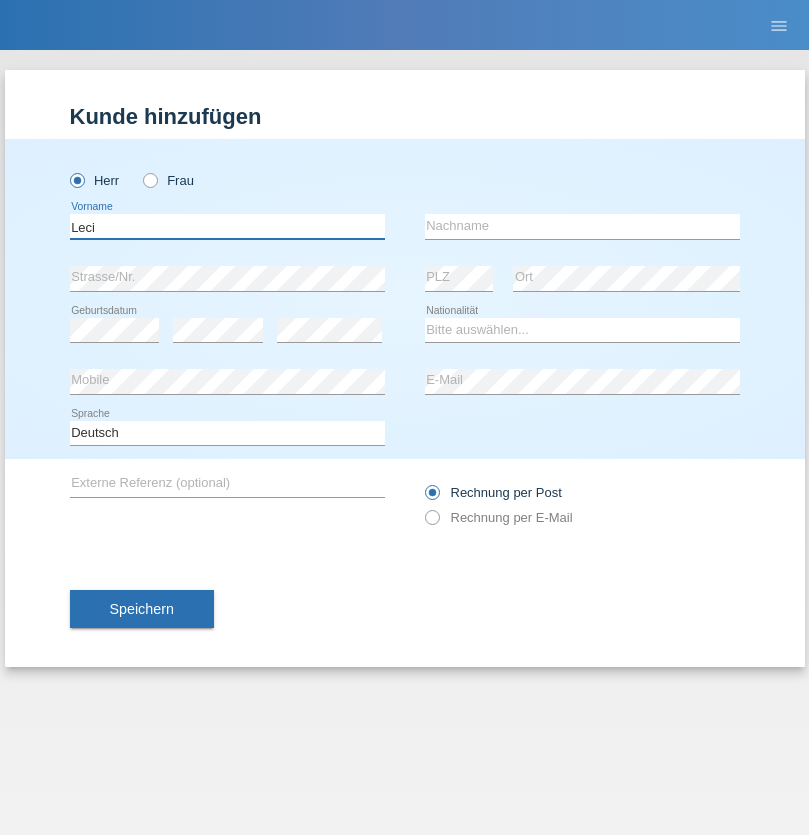 type on "Leci" 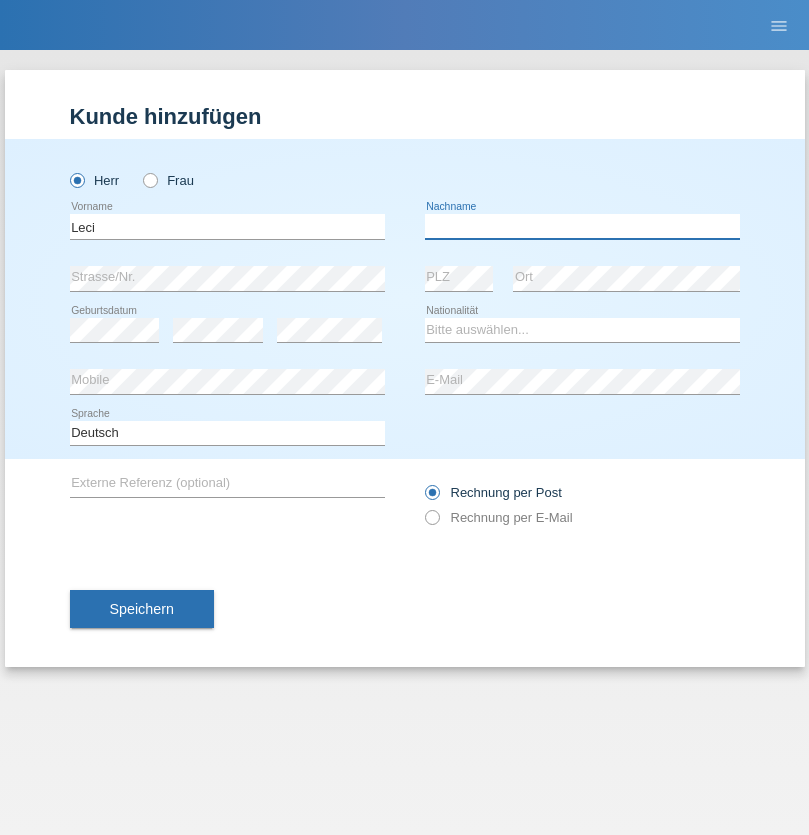 click at bounding box center (582, 226) 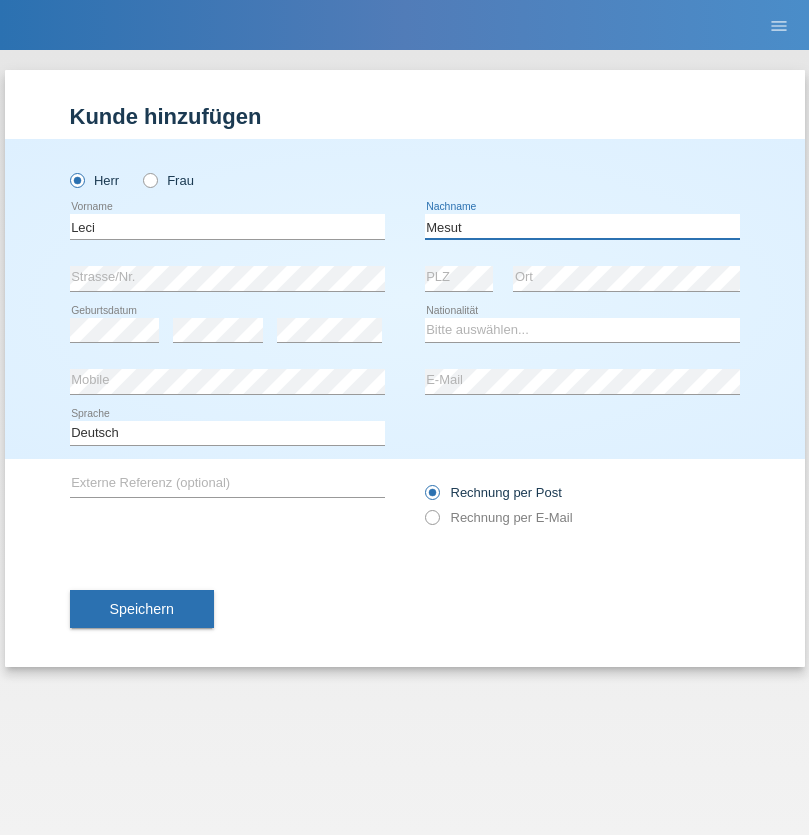 type on "Mesut" 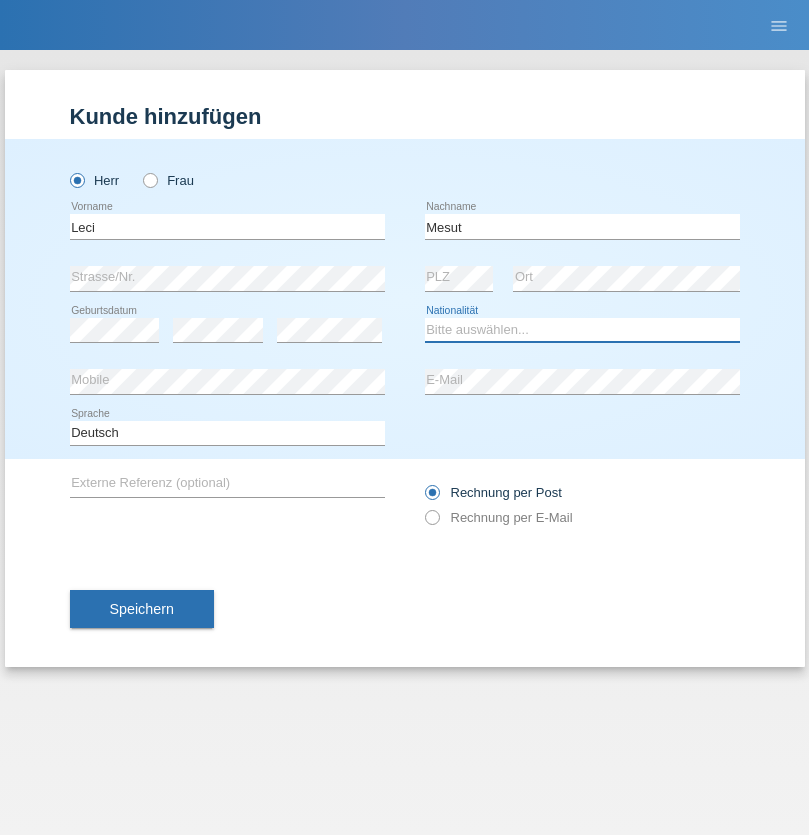 select on "XK" 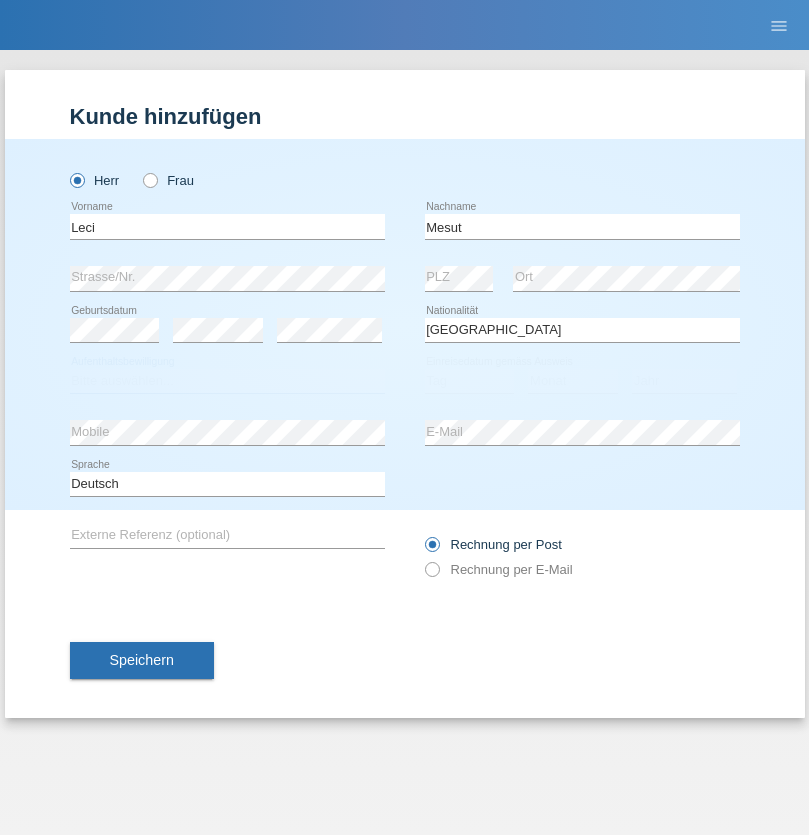 select on "C" 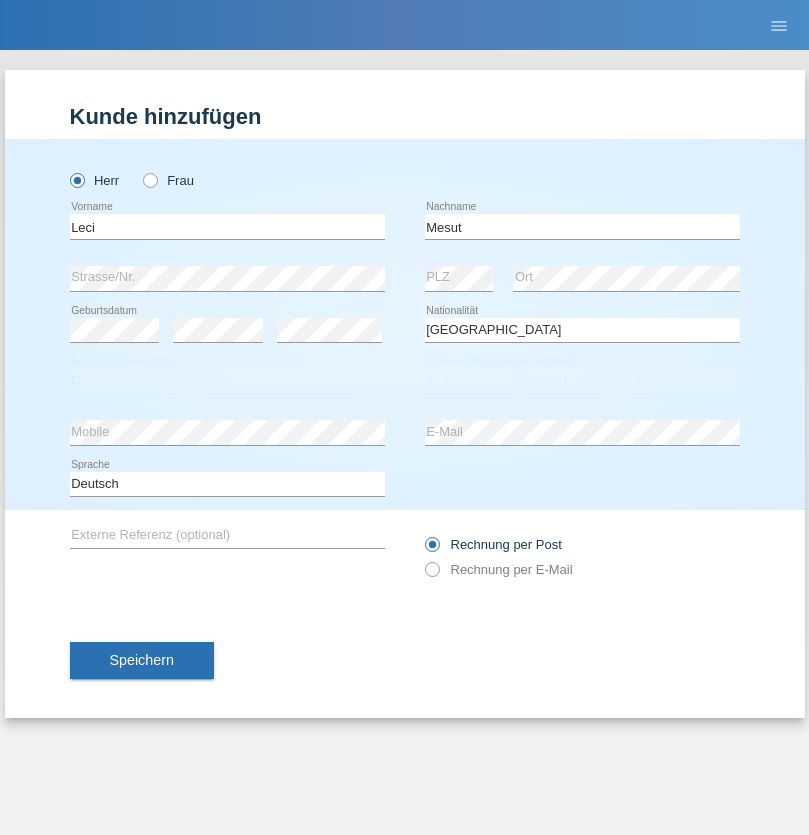 select on "14" 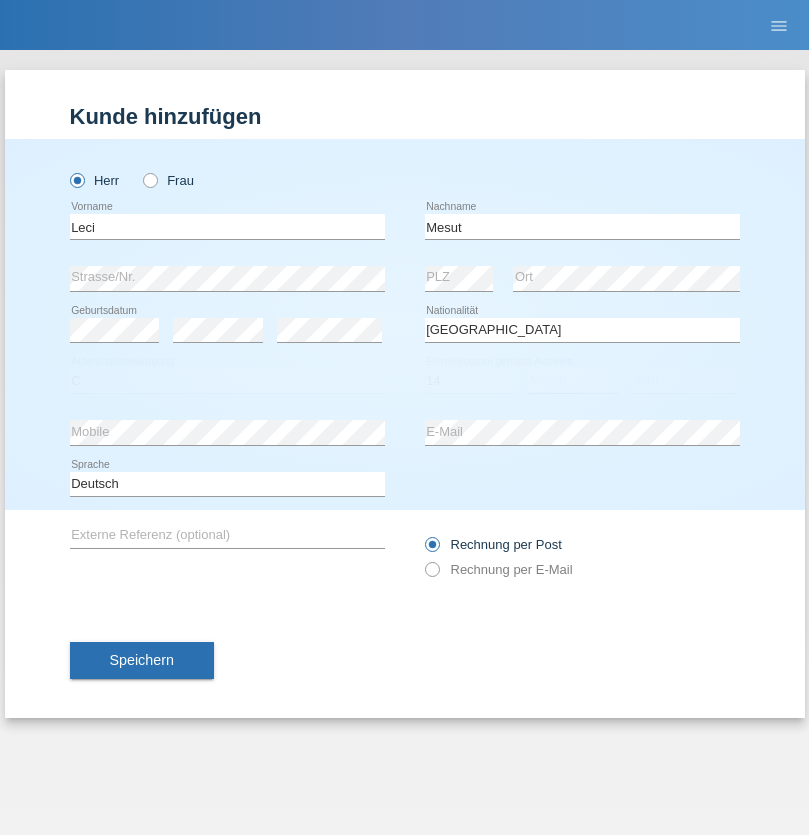 select on "07" 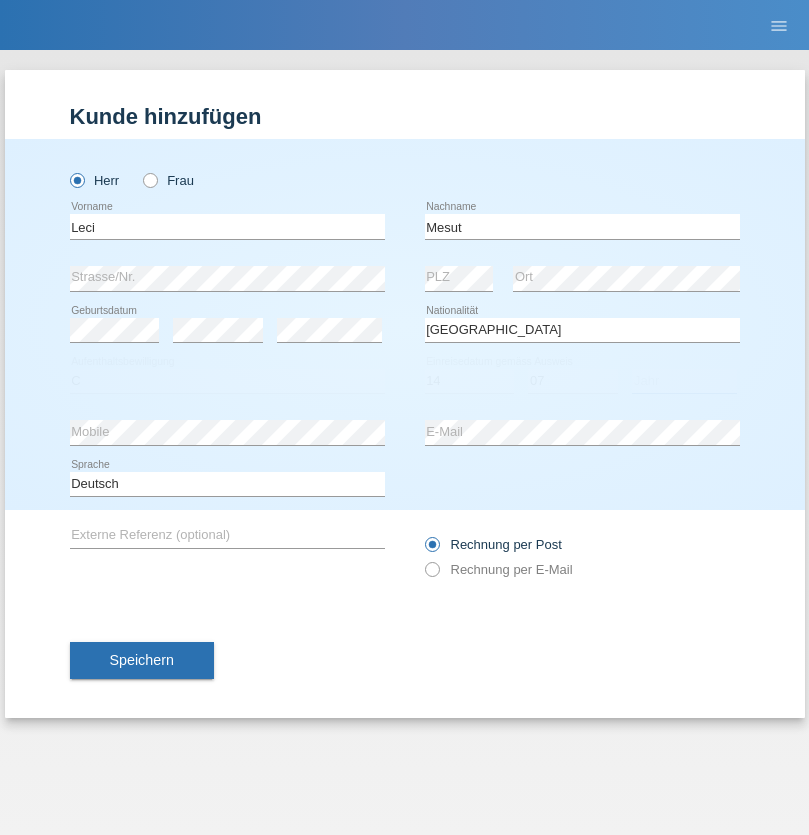 select on "2021" 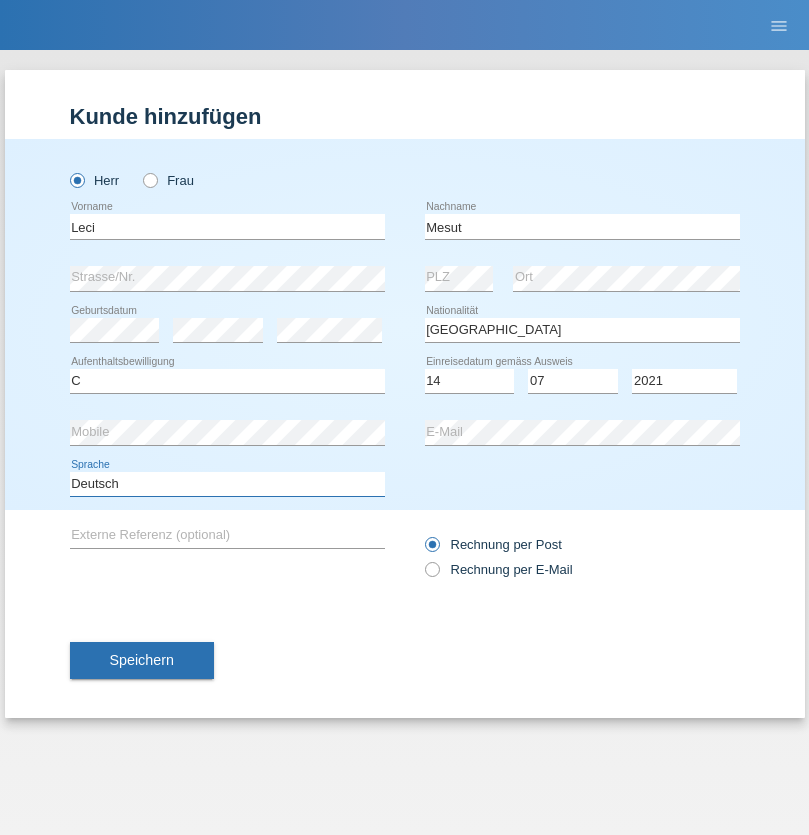 select on "en" 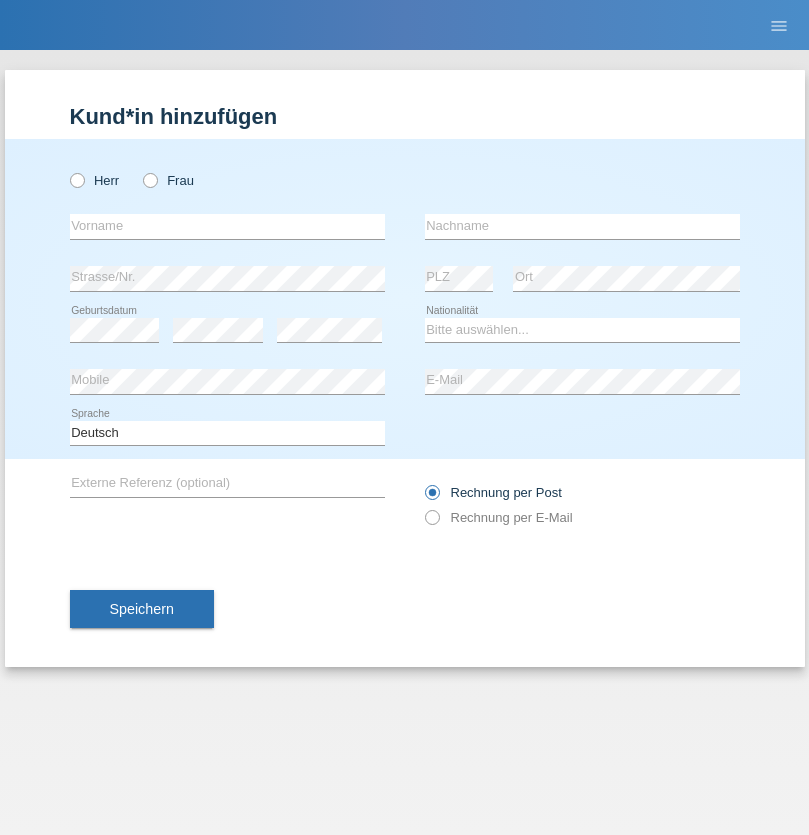 scroll, scrollTop: 0, scrollLeft: 0, axis: both 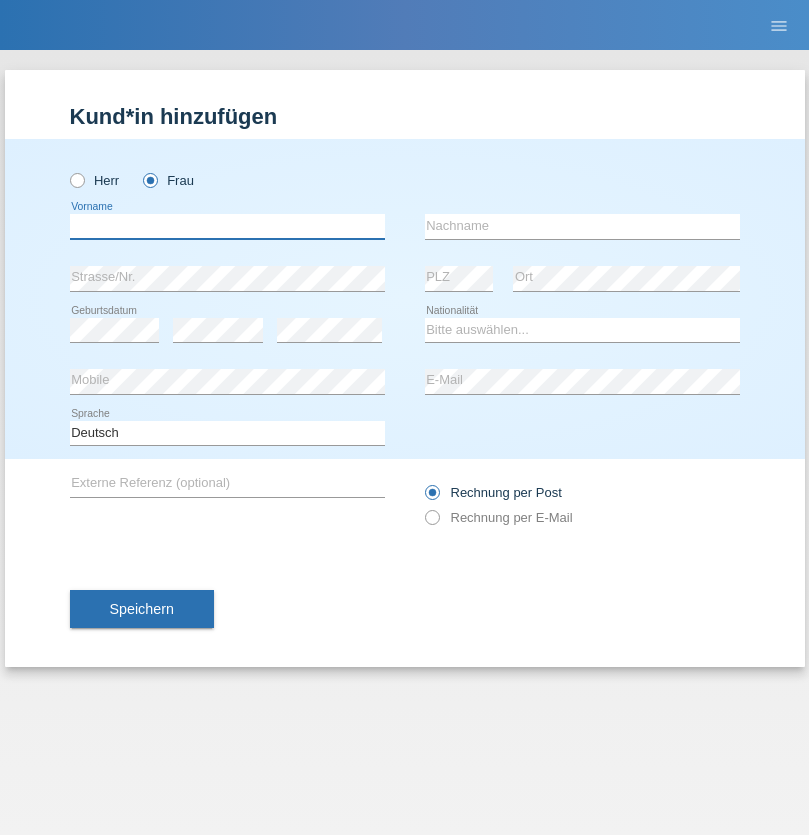 click at bounding box center (227, 226) 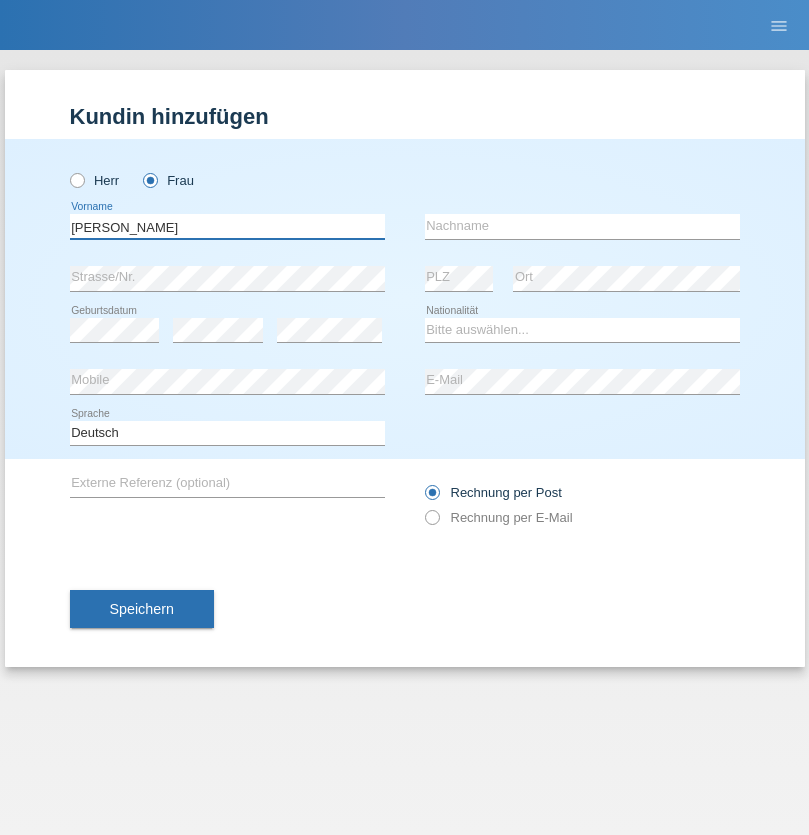type on "[PERSON_NAME]" 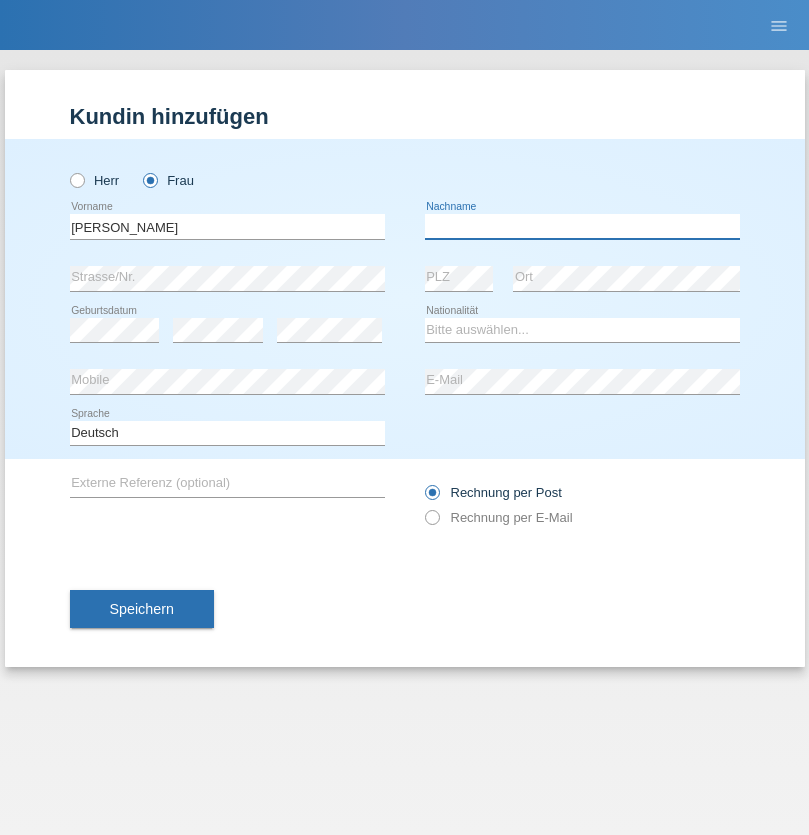click at bounding box center (582, 226) 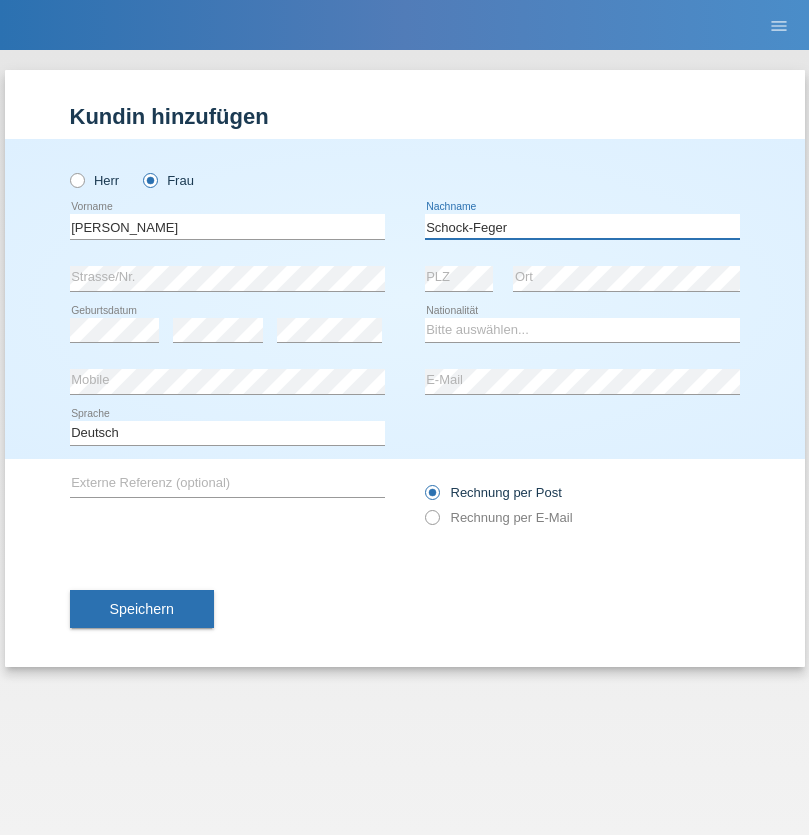 type on "Schock-Feger" 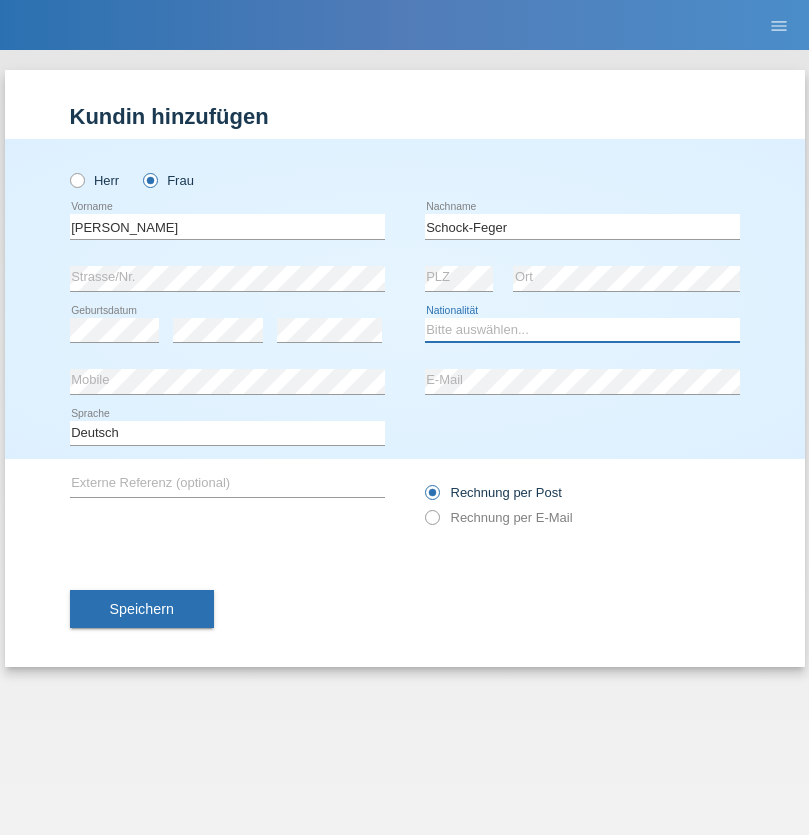 select on "CH" 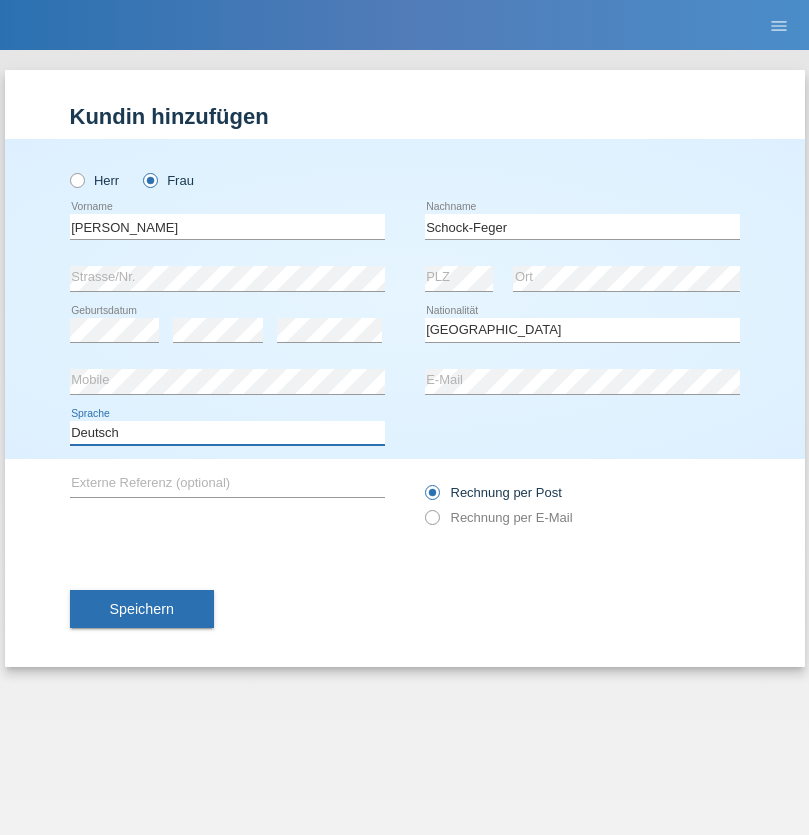 select on "en" 